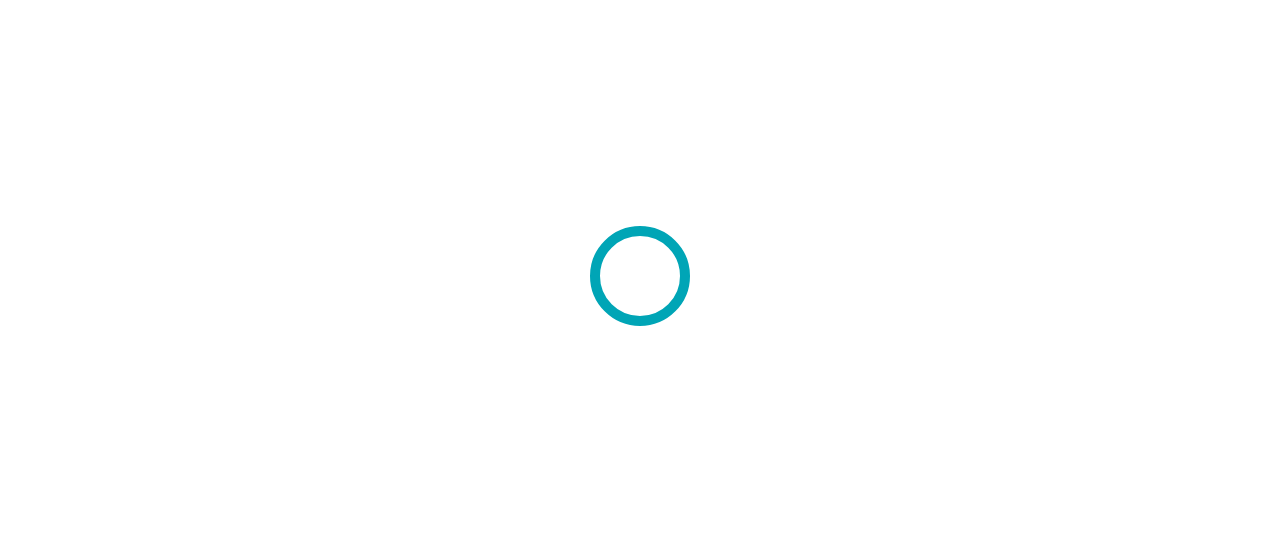 scroll, scrollTop: 0, scrollLeft: 0, axis: both 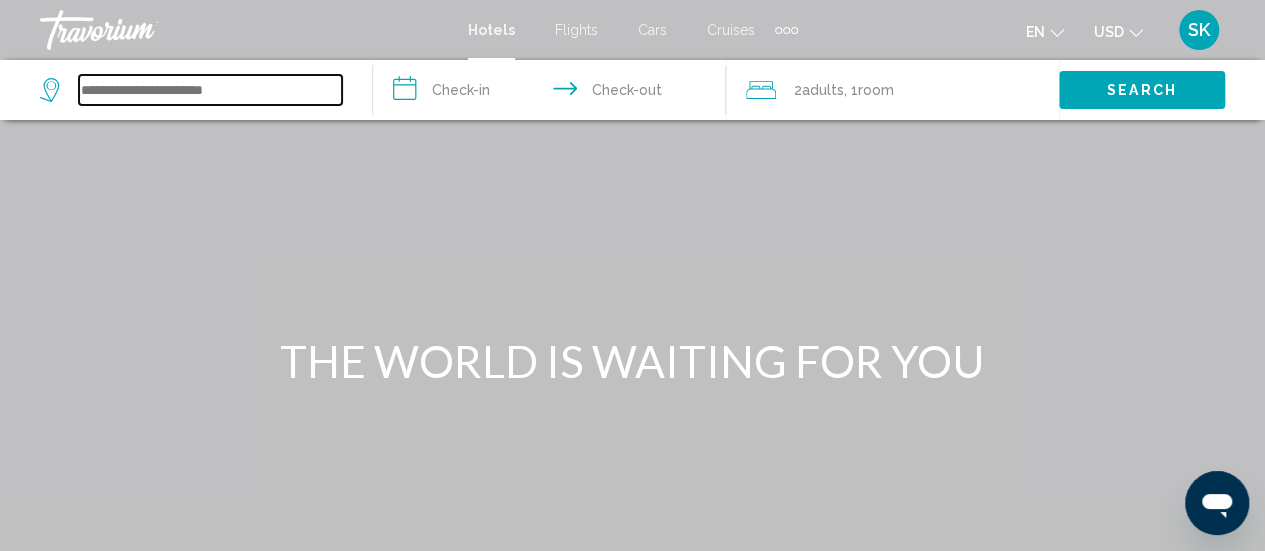 click at bounding box center [210, 90] 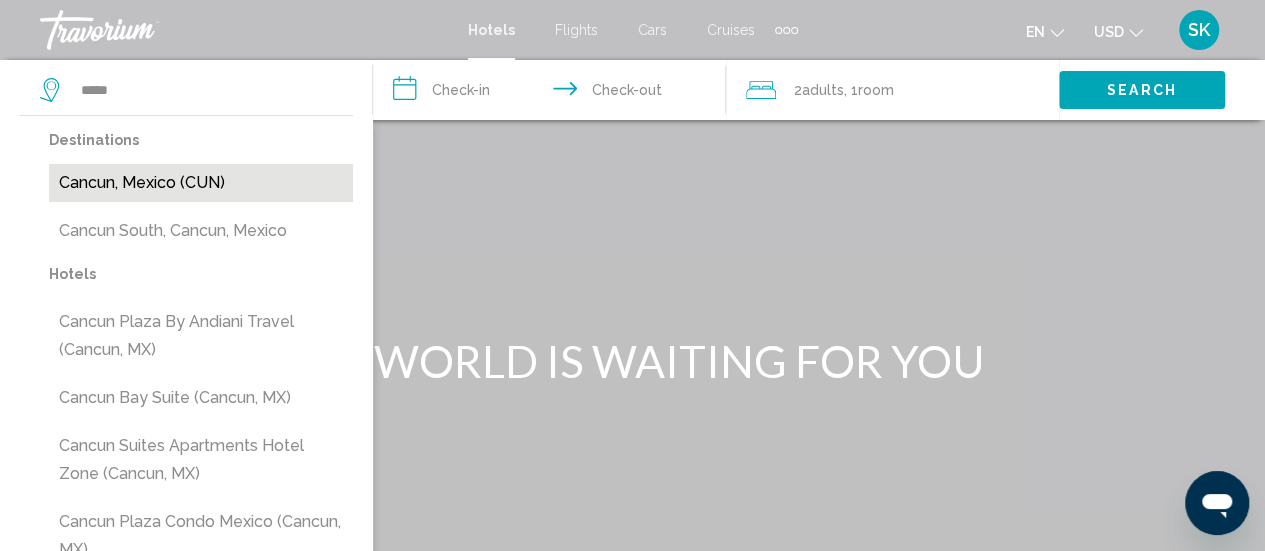click on "Cancun, Mexico (CUN)" at bounding box center (201, 183) 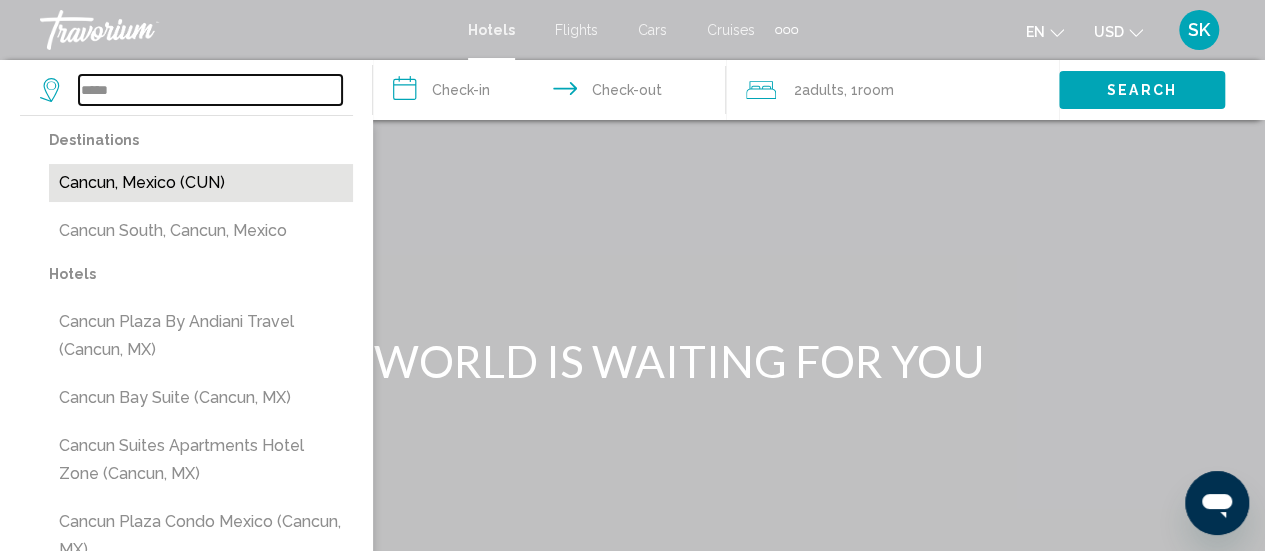 type on "**********" 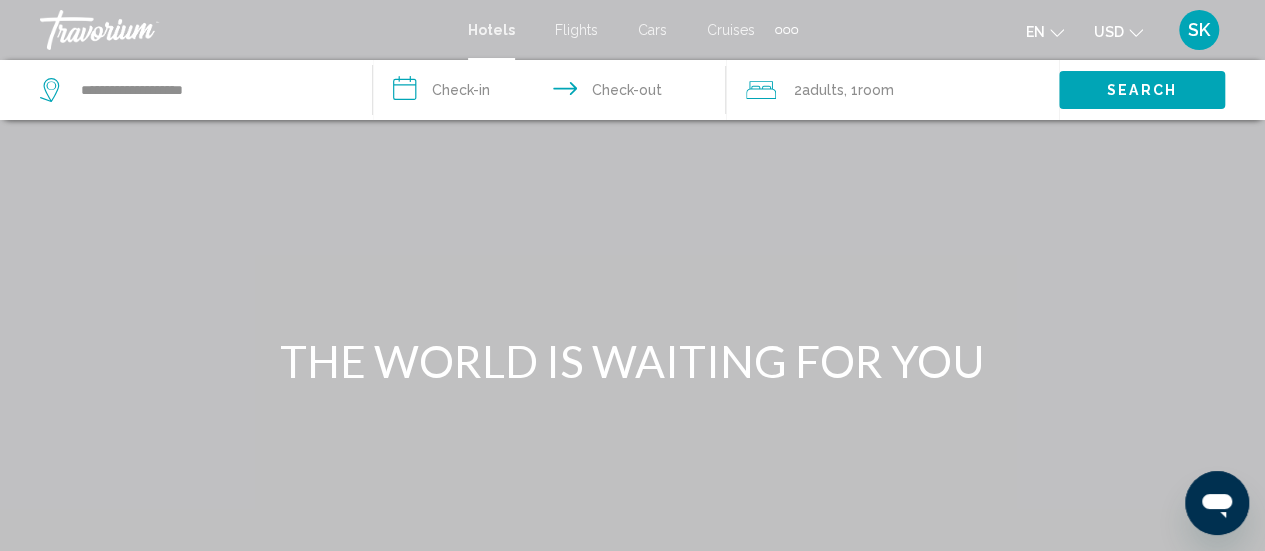 click on "**********" at bounding box center [553, 93] 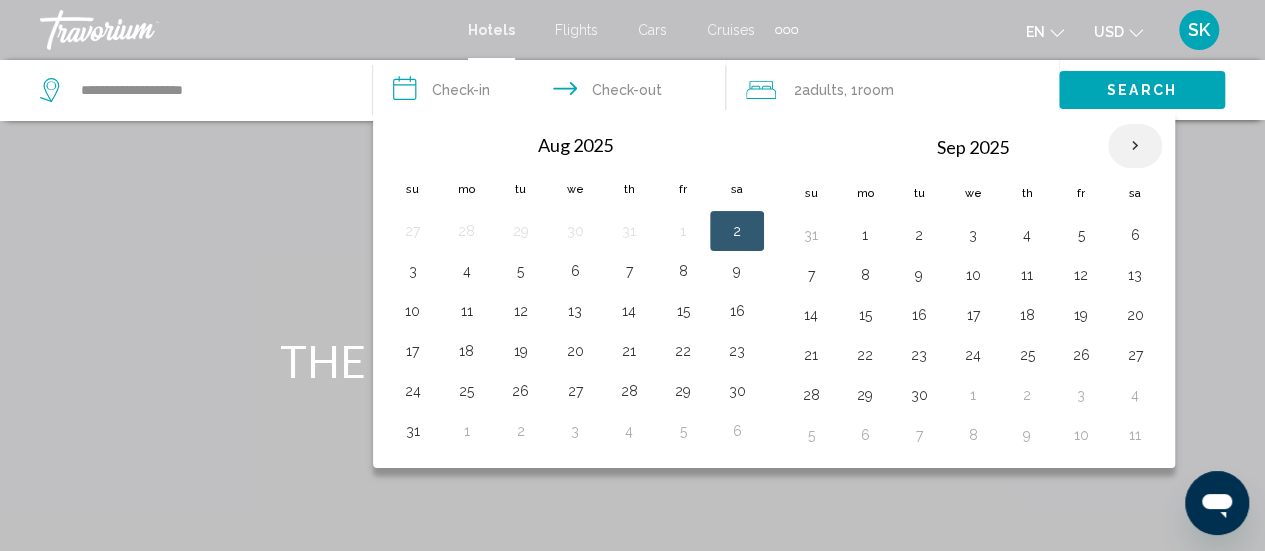 click at bounding box center [1135, 146] 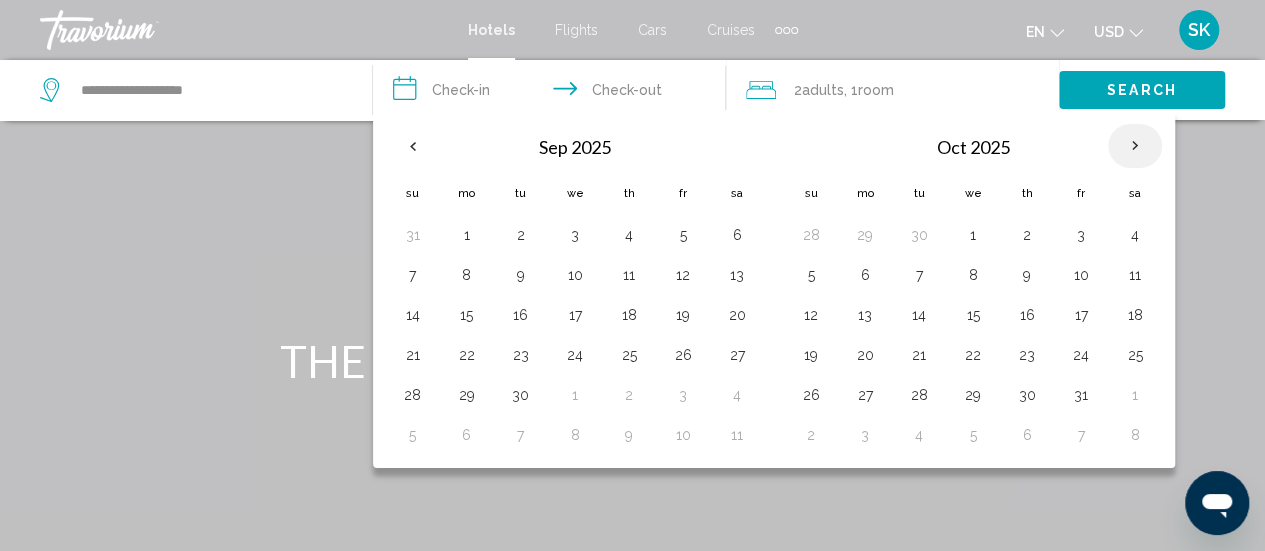 click at bounding box center [1135, 146] 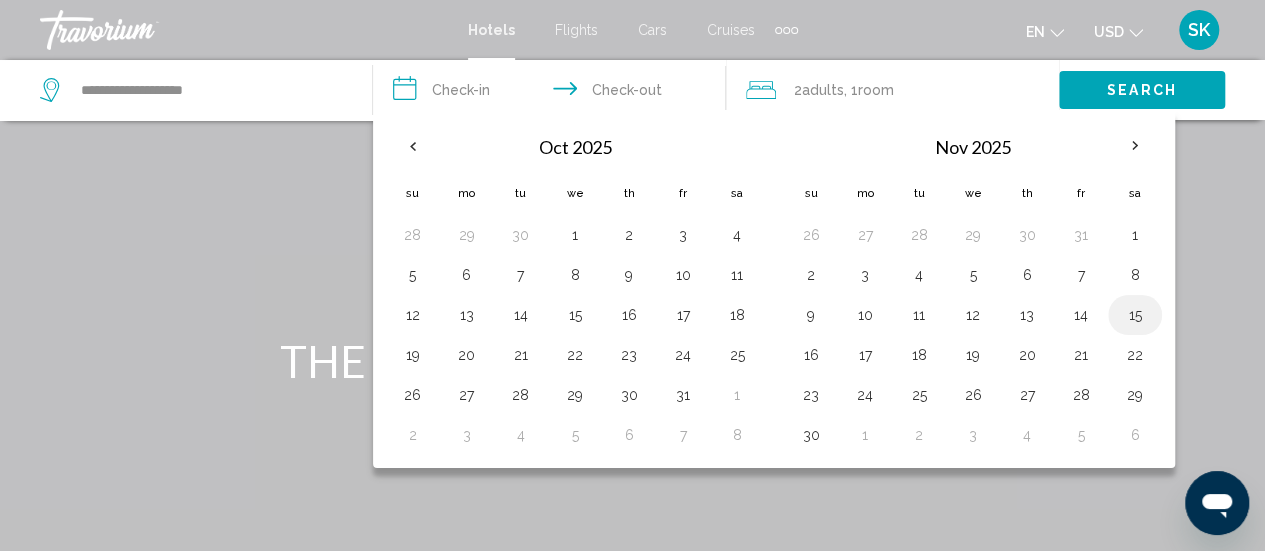 click on "15" at bounding box center [1135, 315] 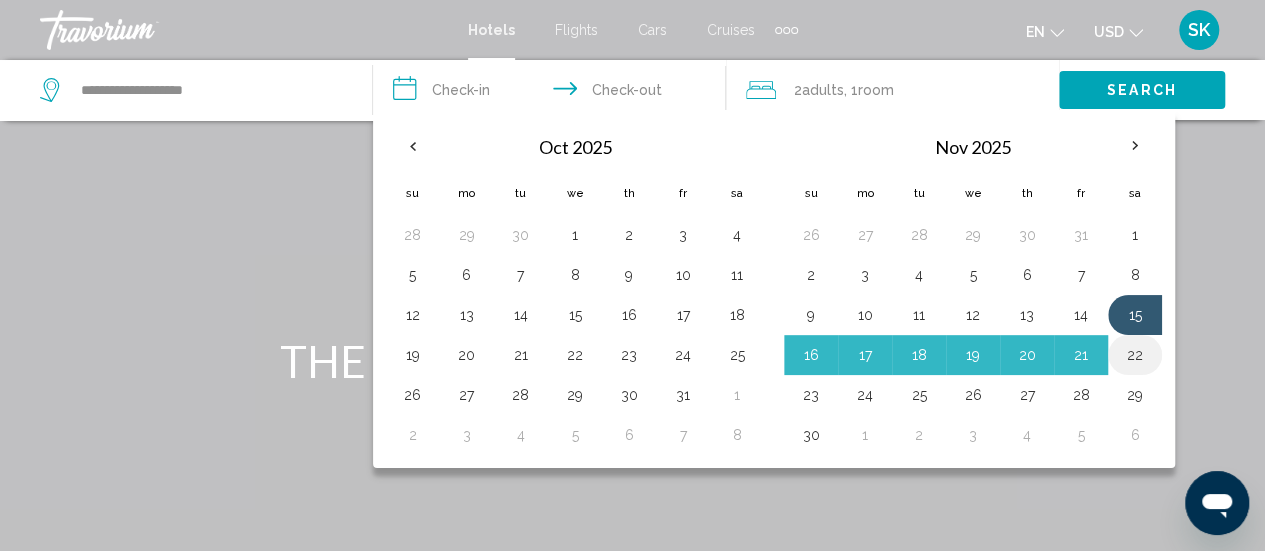 click on "22" at bounding box center [1135, 355] 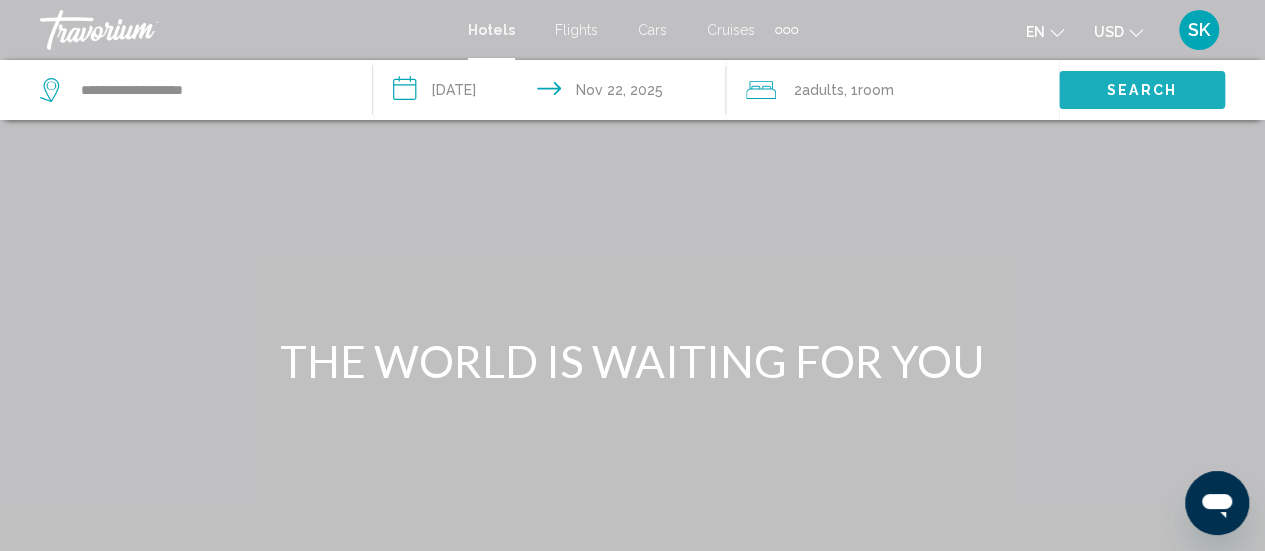 click on "Search" at bounding box center (1142, 91) 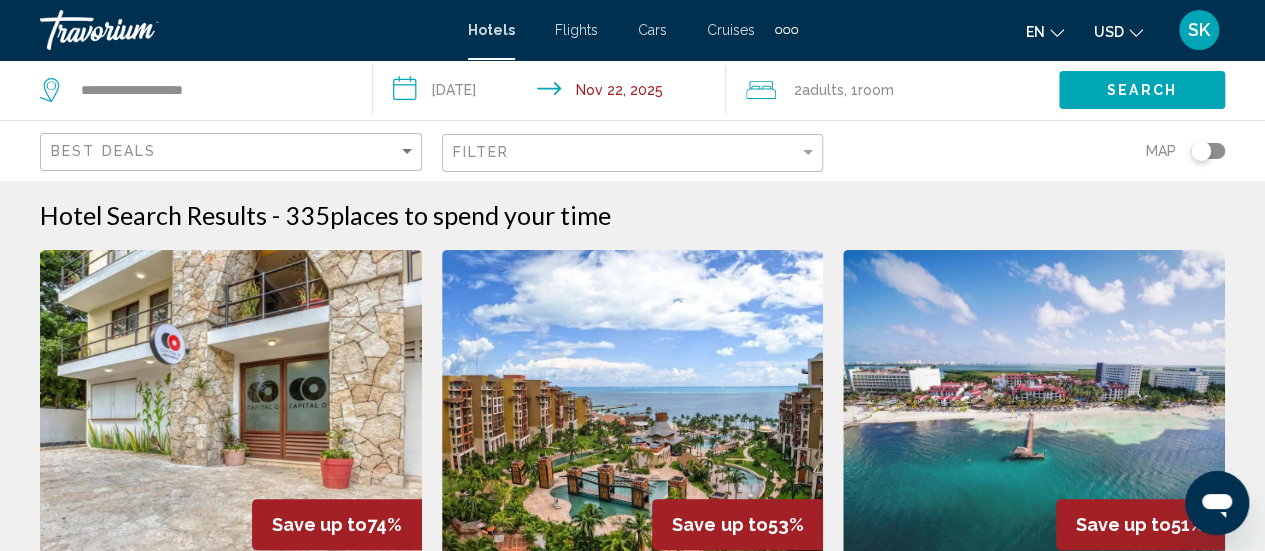 click on "Filter" 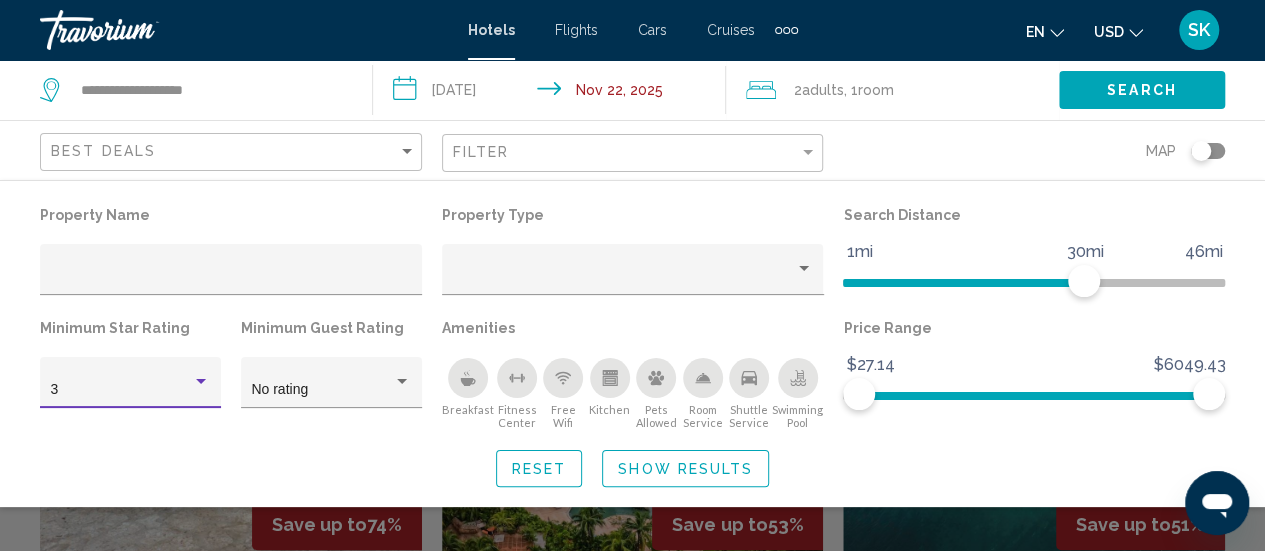 click at bounding box center [201, 381] 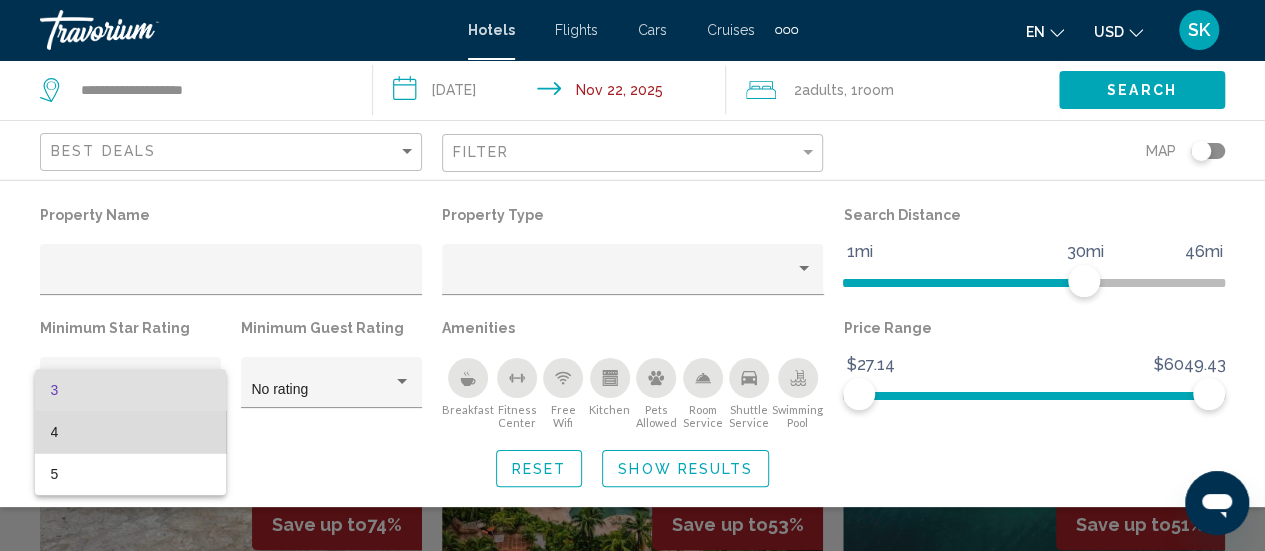 click on "4" at bounding box center [131, 432] 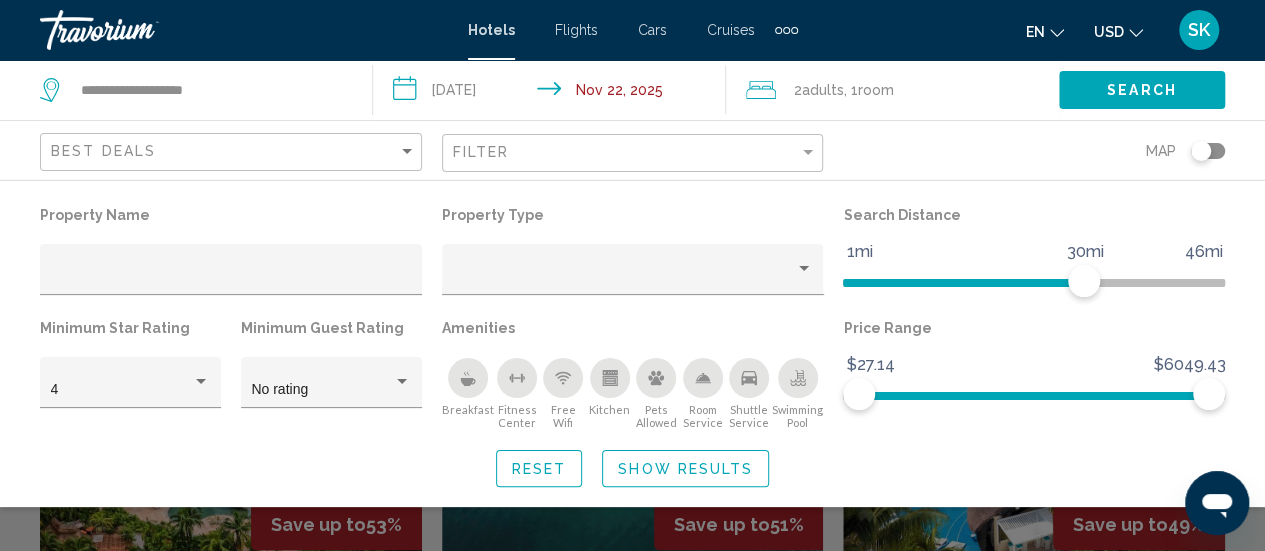 click 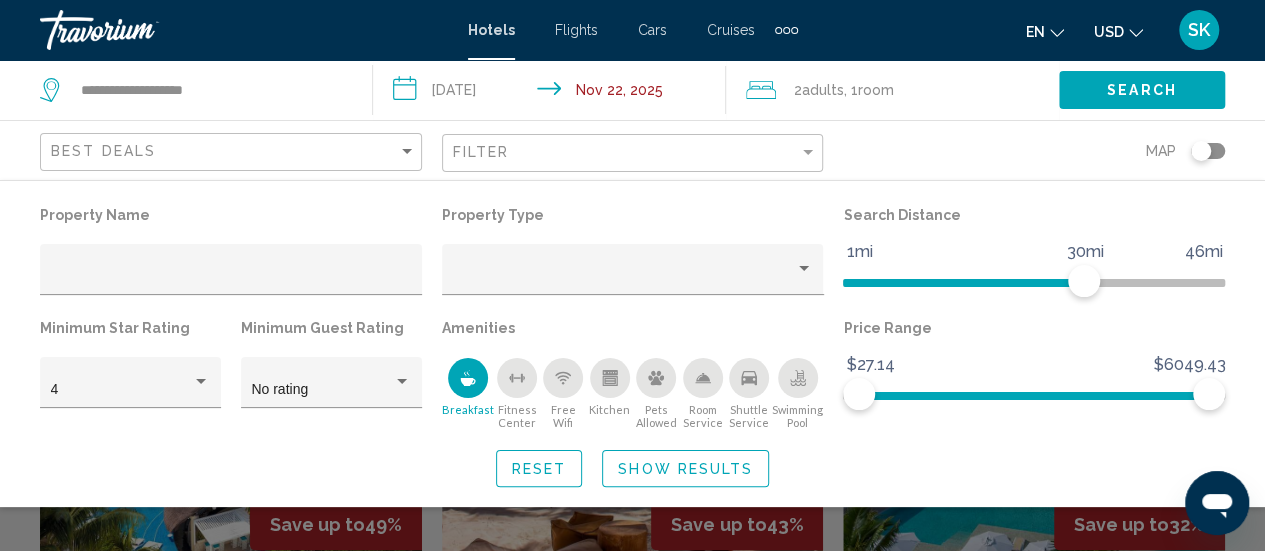 click 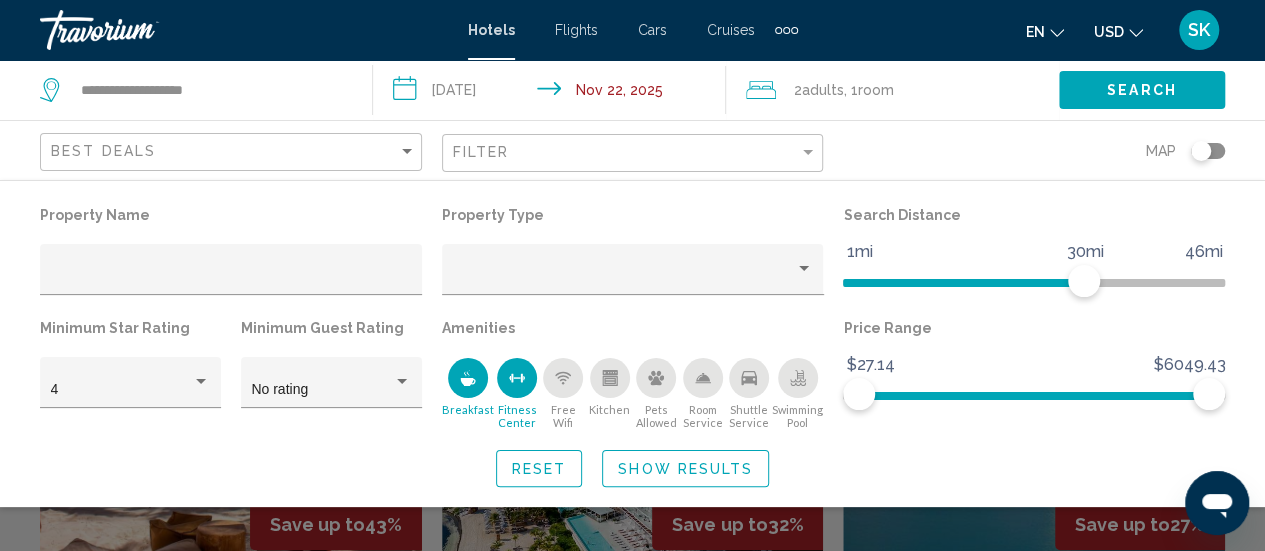 click 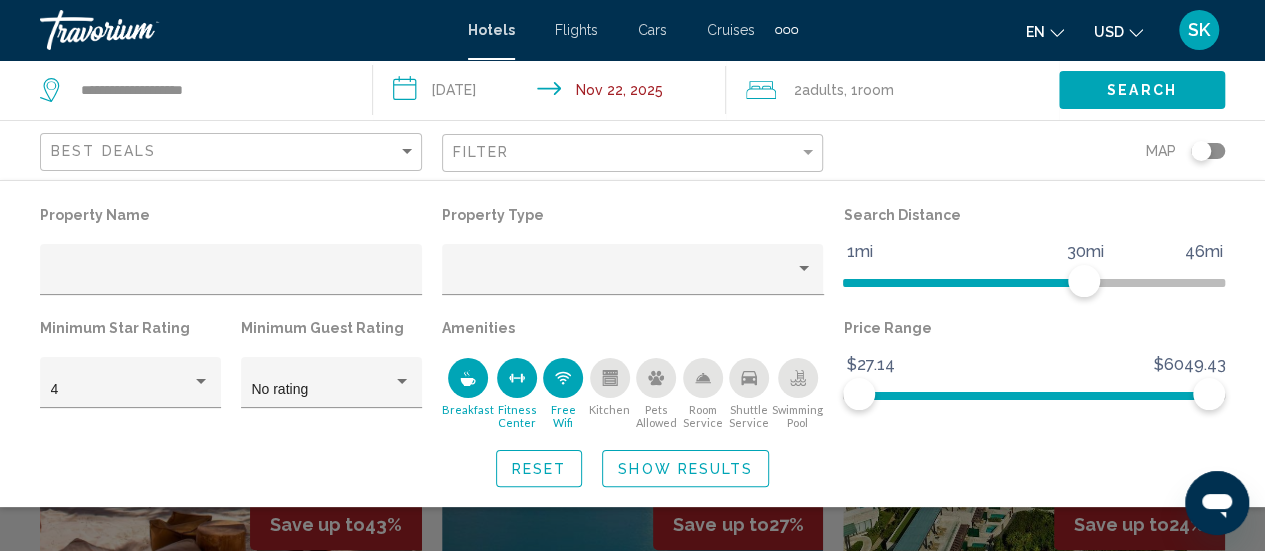 click 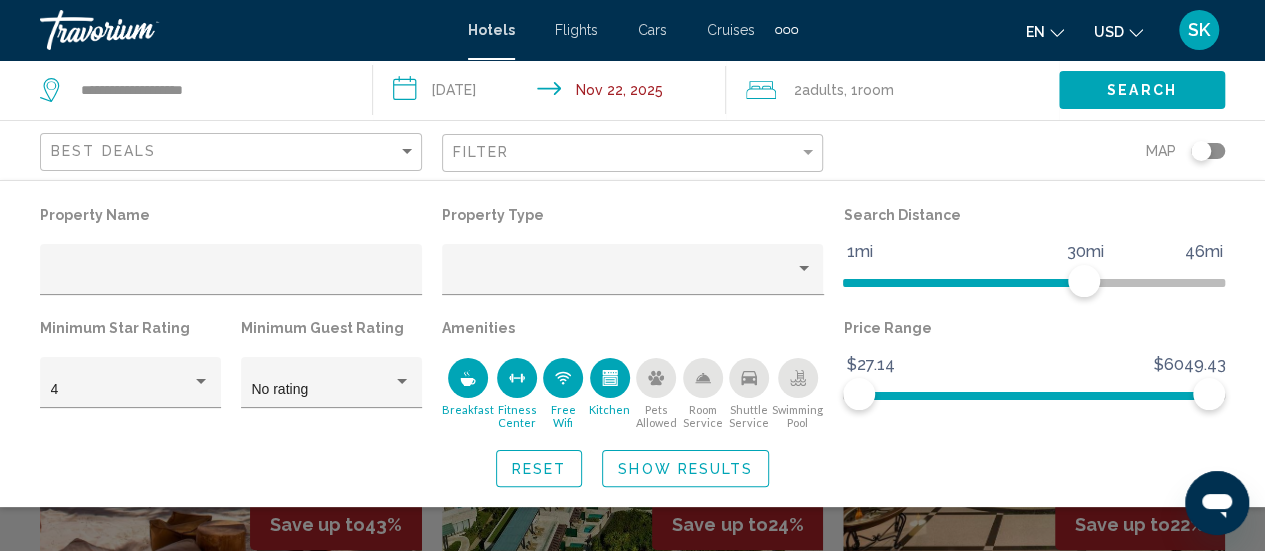 click 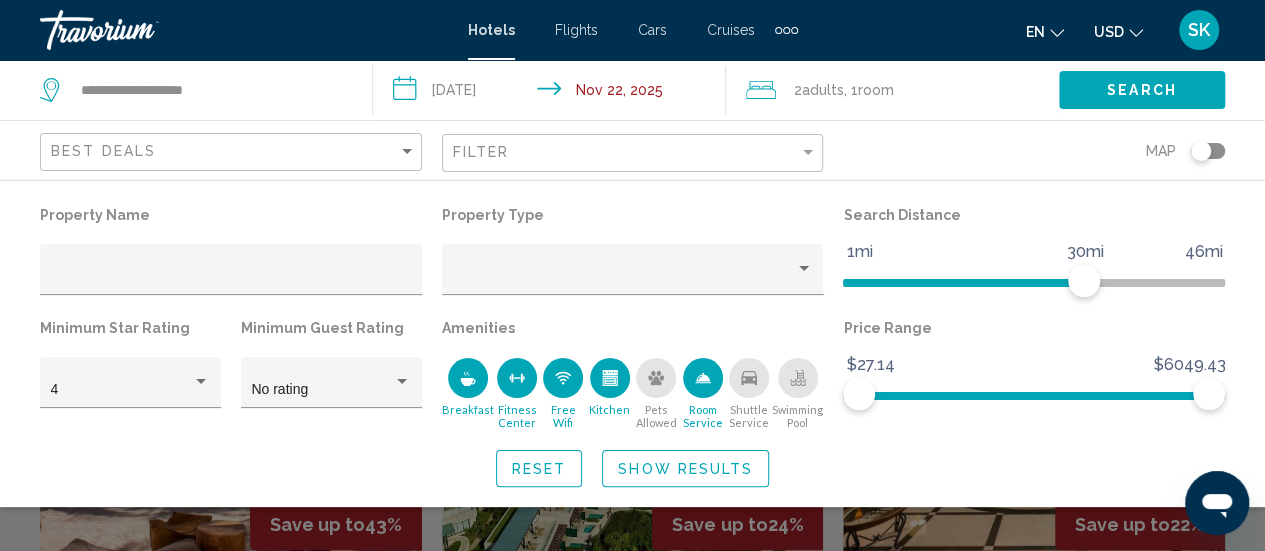 click 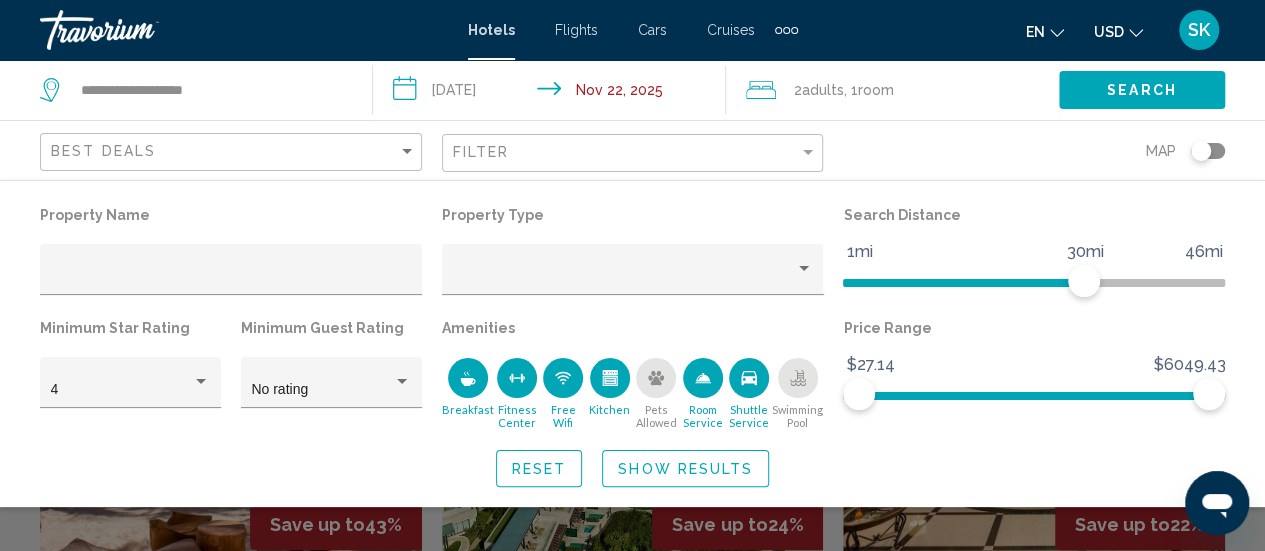 click 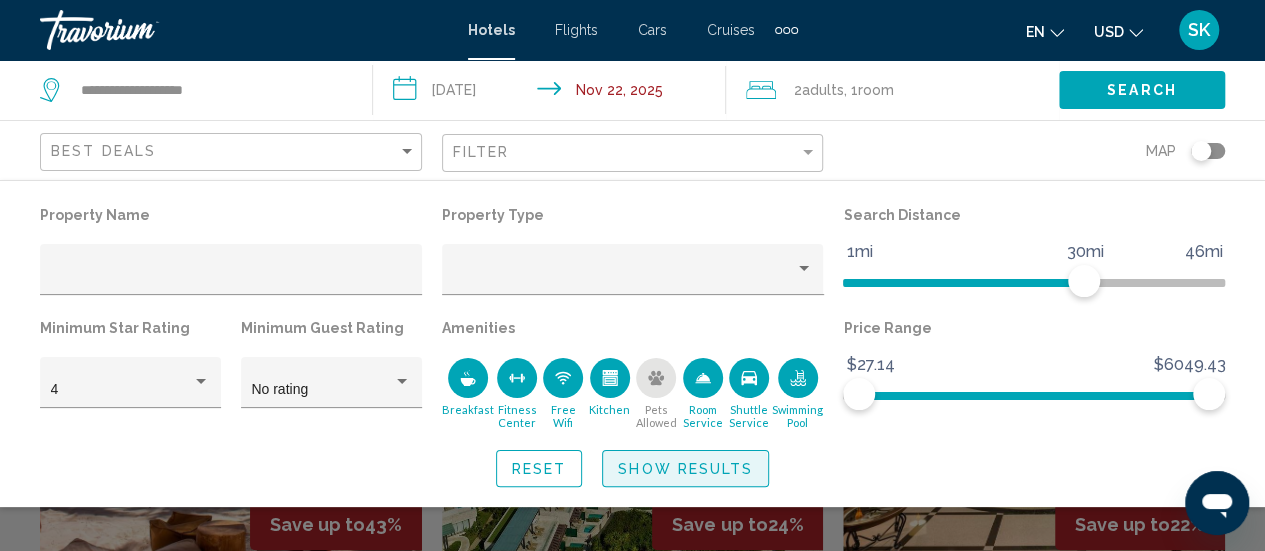 click on "Show Results" 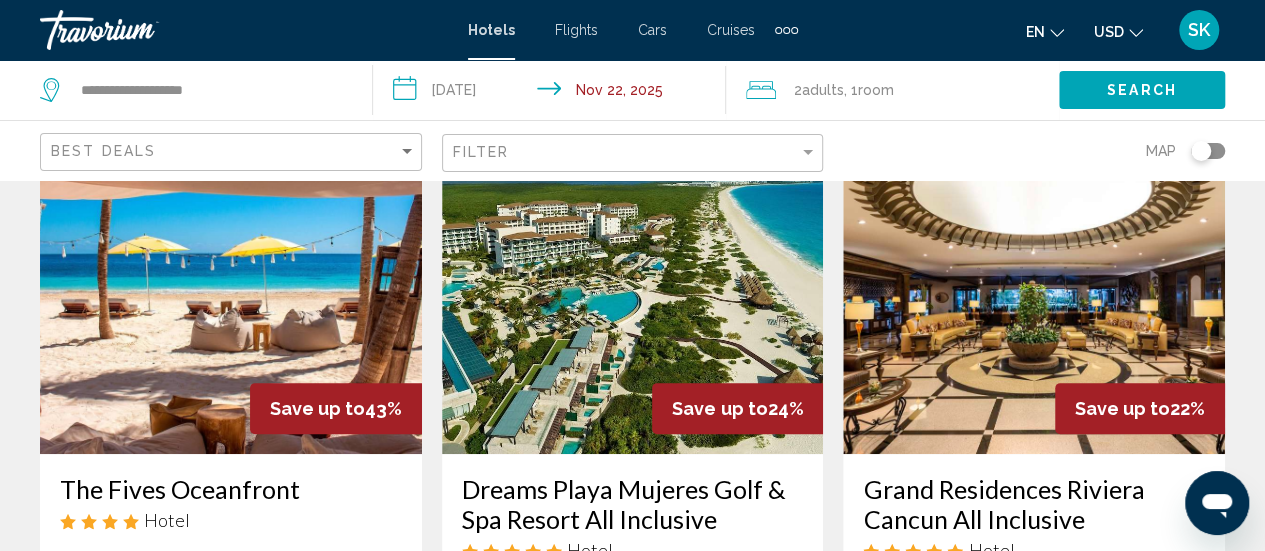 scroll, scrollTop: 120, scrollLeft: 0, axis: vertical 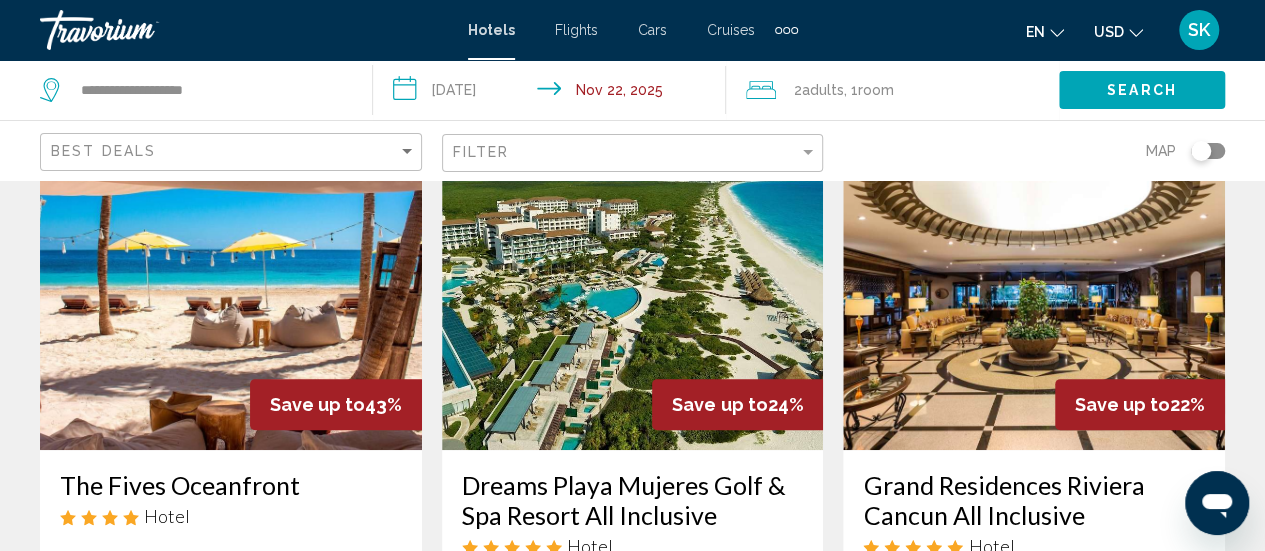 click at bounding box center (1034, 290) 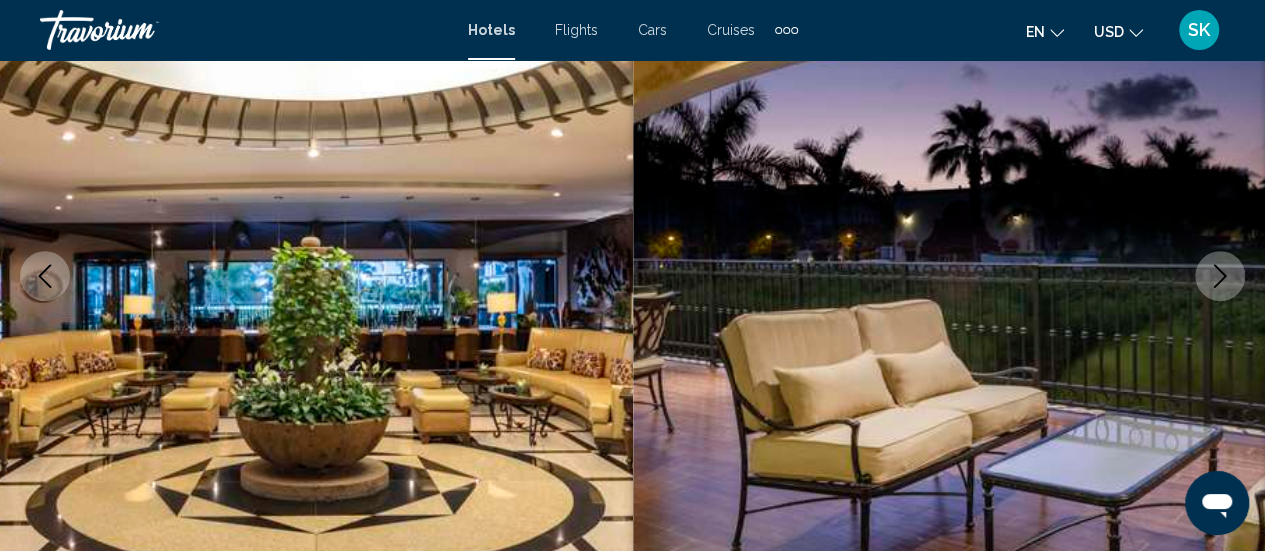 type 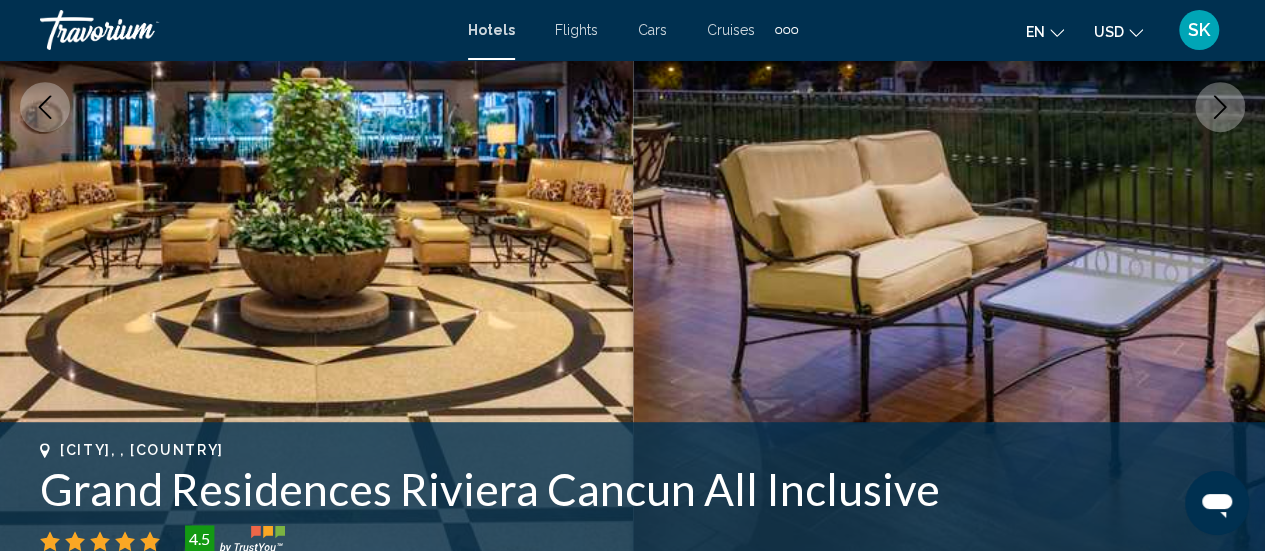 scroll, scrollTop: 139, scrollLeft: 0, axis: vertical 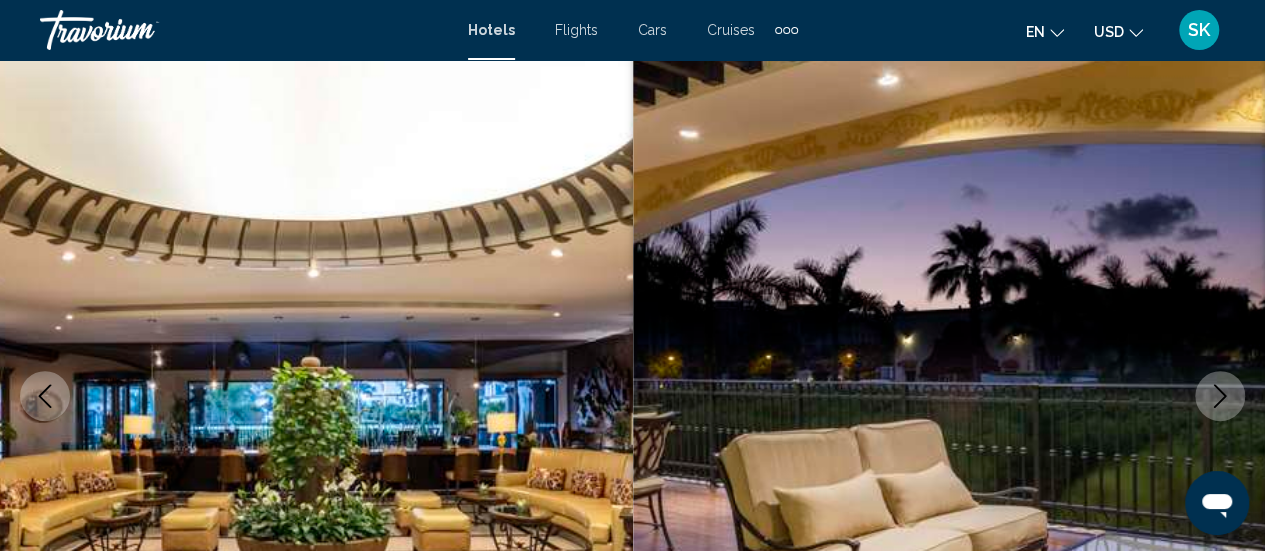 click 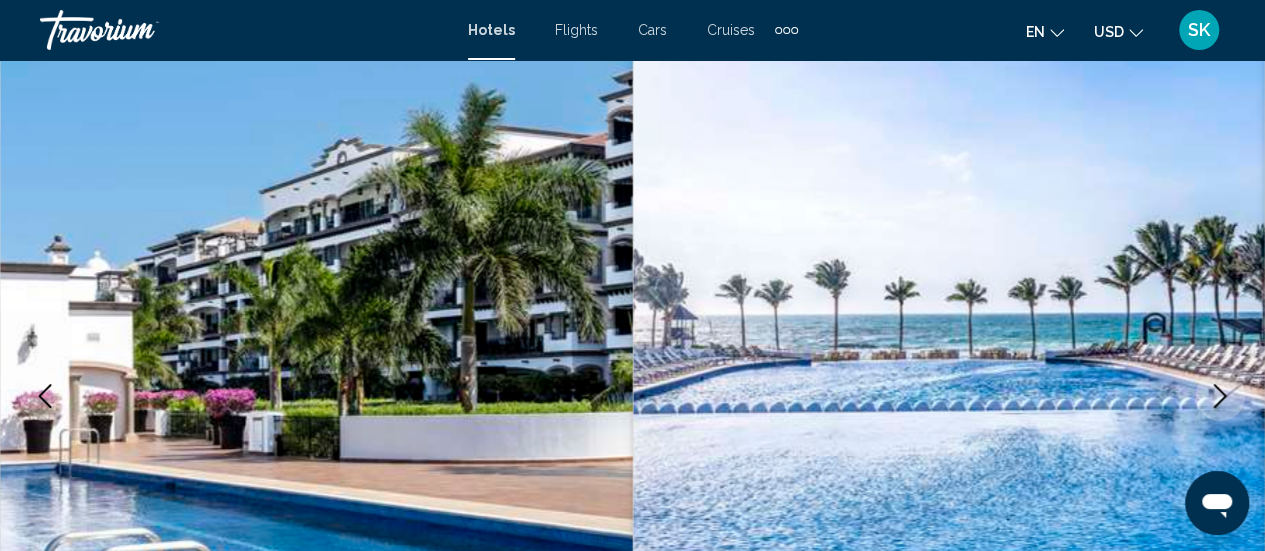 click 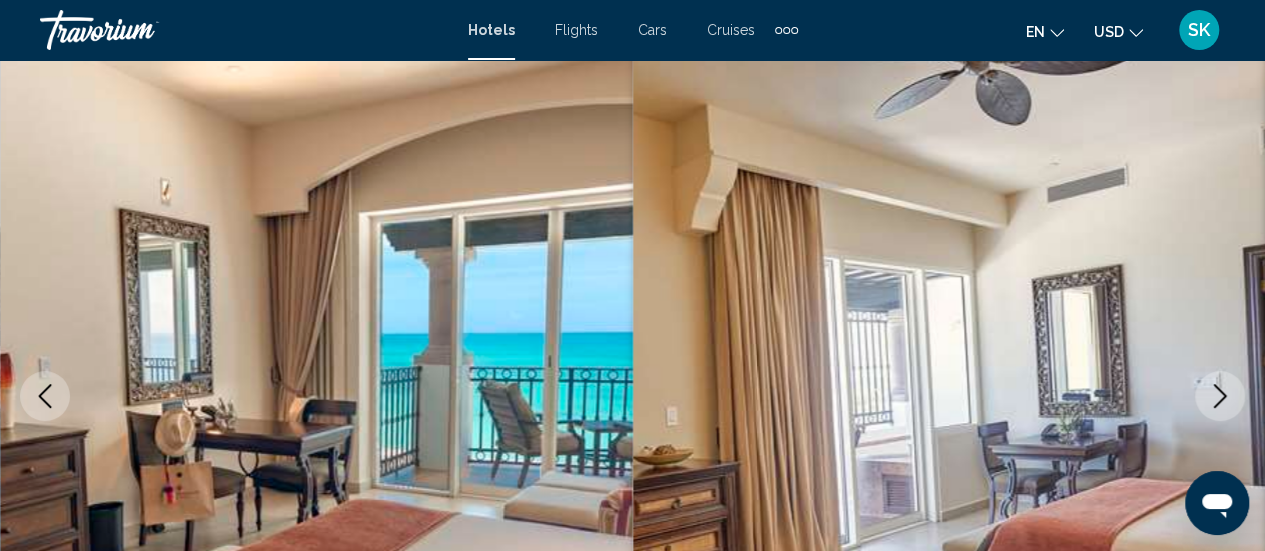 click 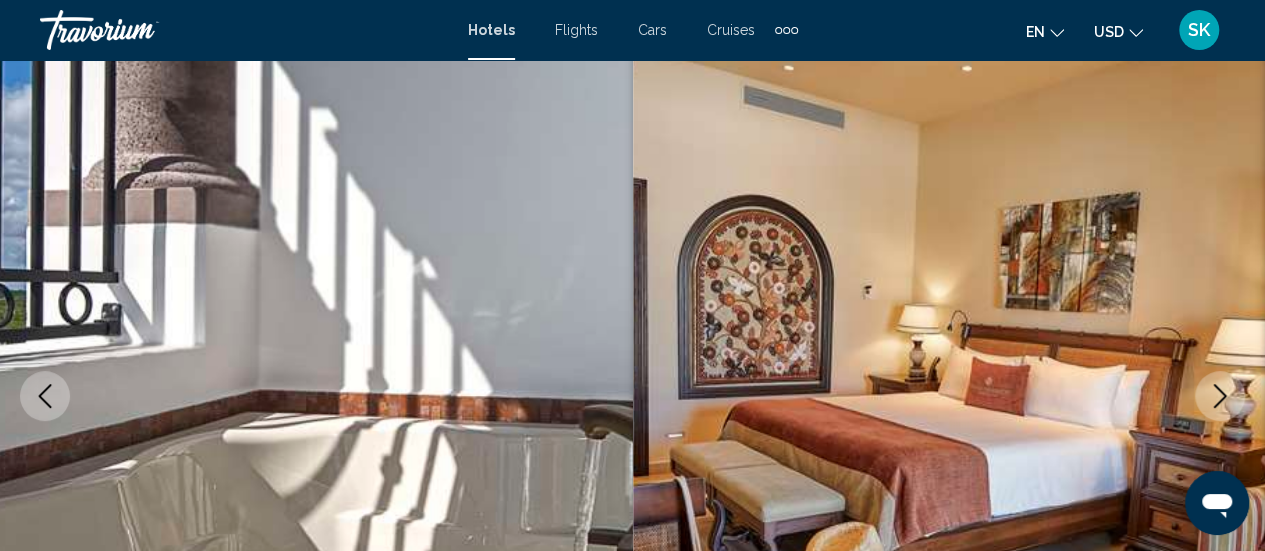 click 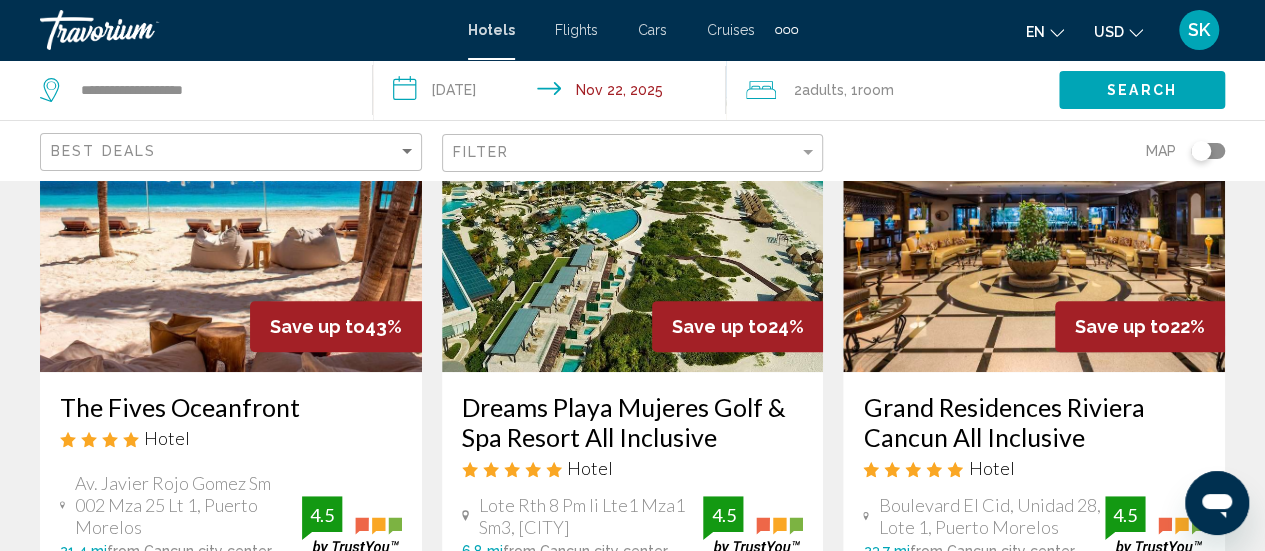 scroll, scrollTop: 200, scrollLeft: 0, axis: vertical 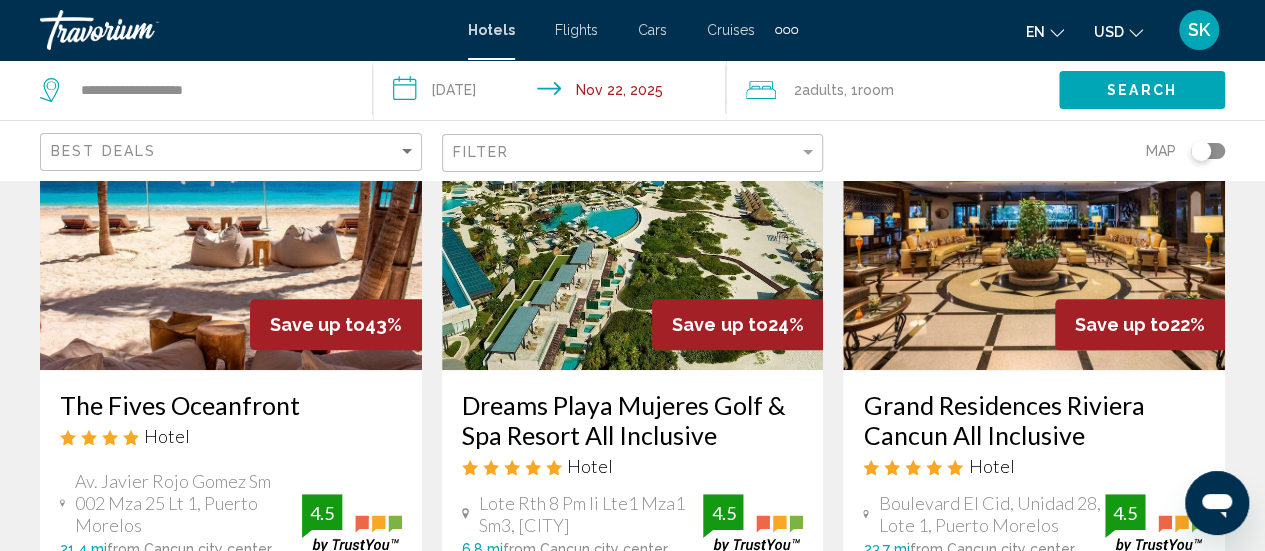click at bounding box center [633, 210] 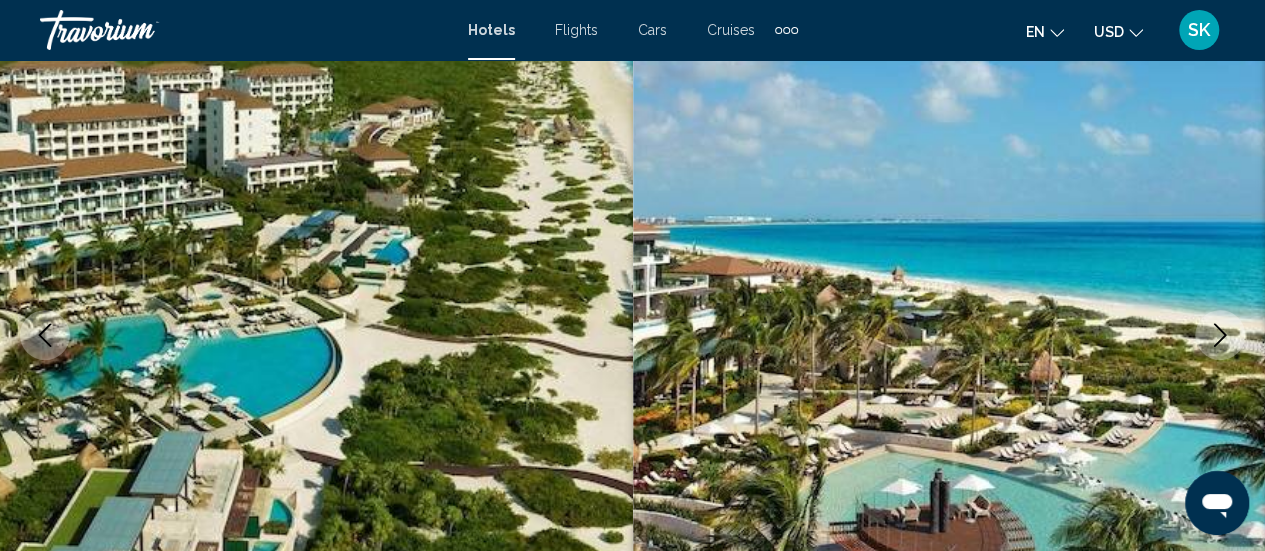 scroll, scrollTop: 259, scrollLeft: 0, axis: vertical 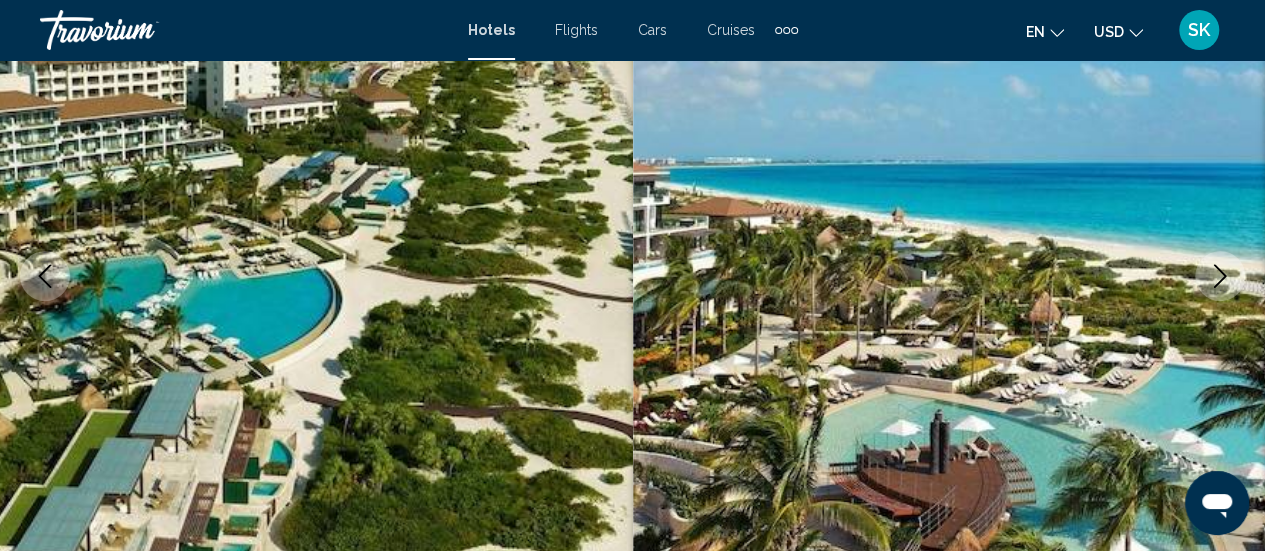 click 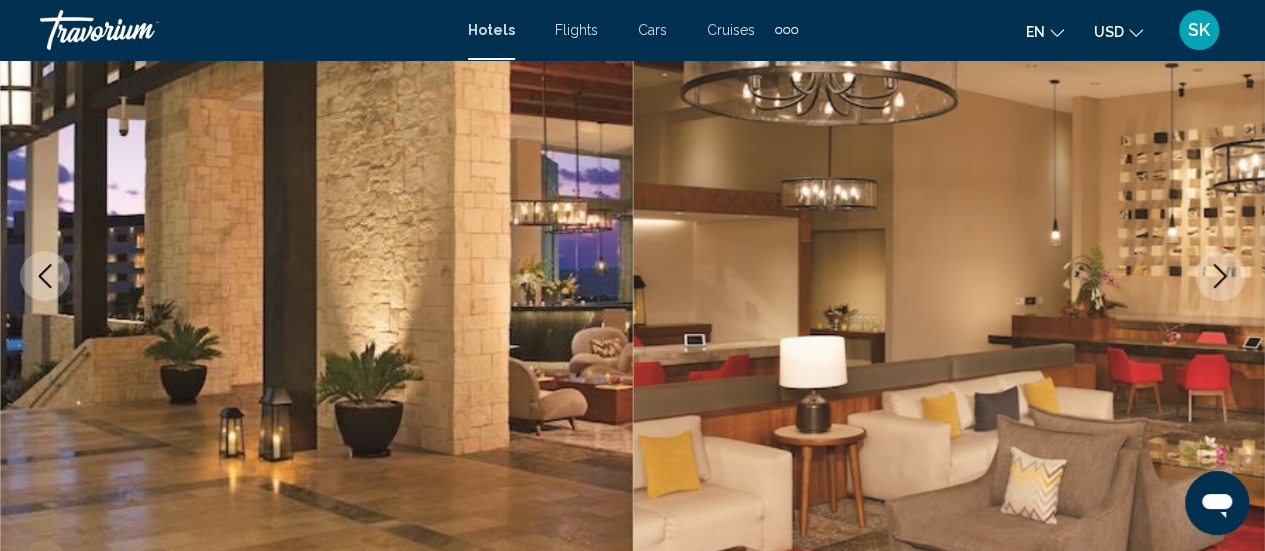click 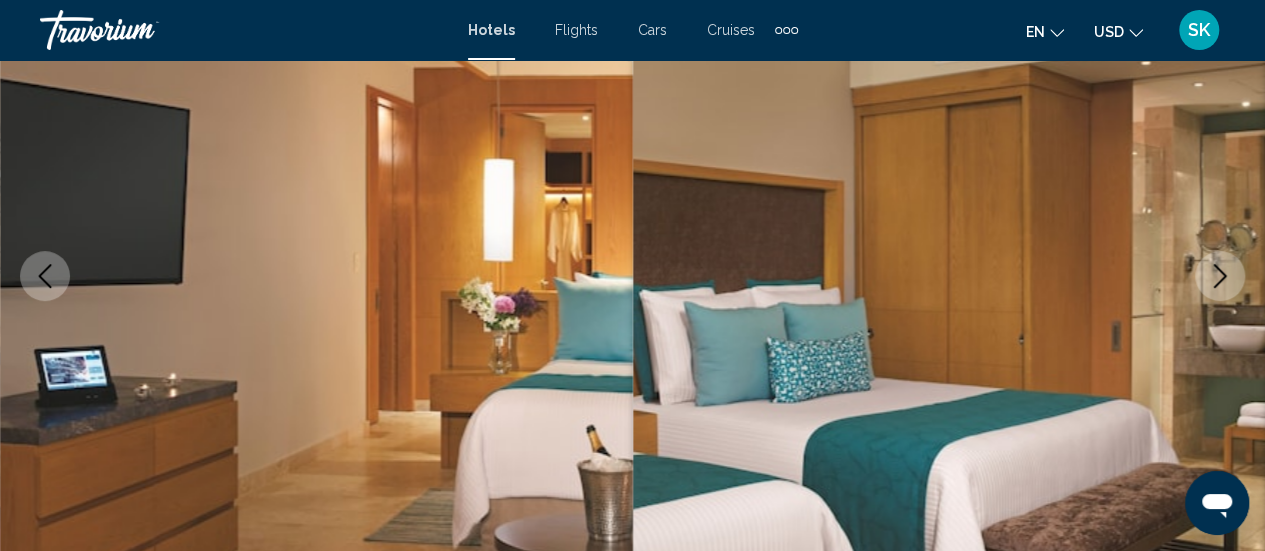 click 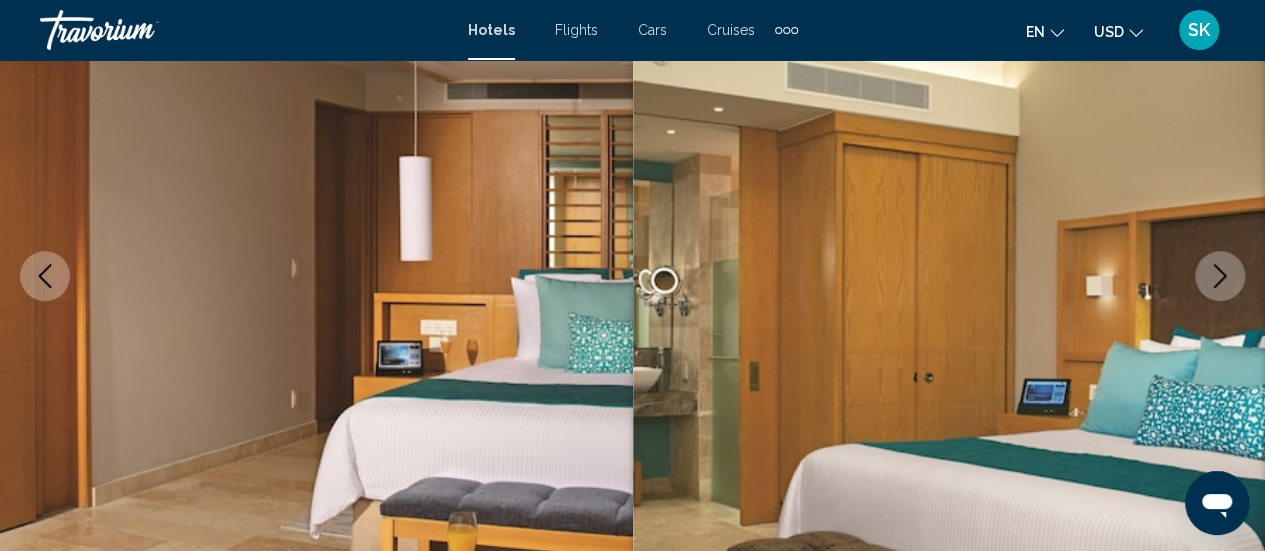 click 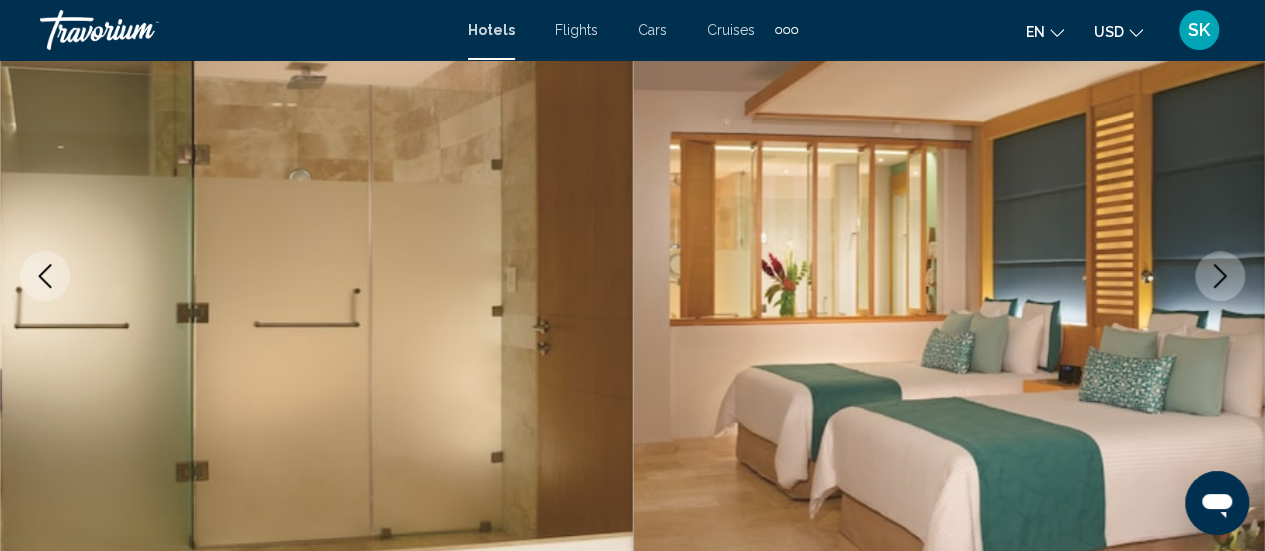 click 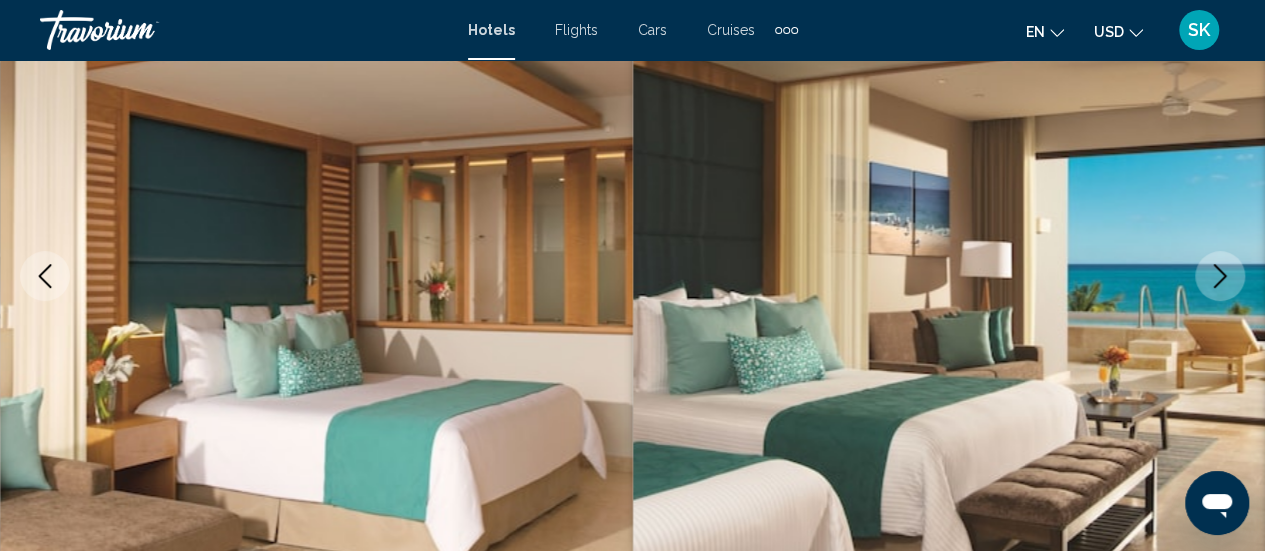 click 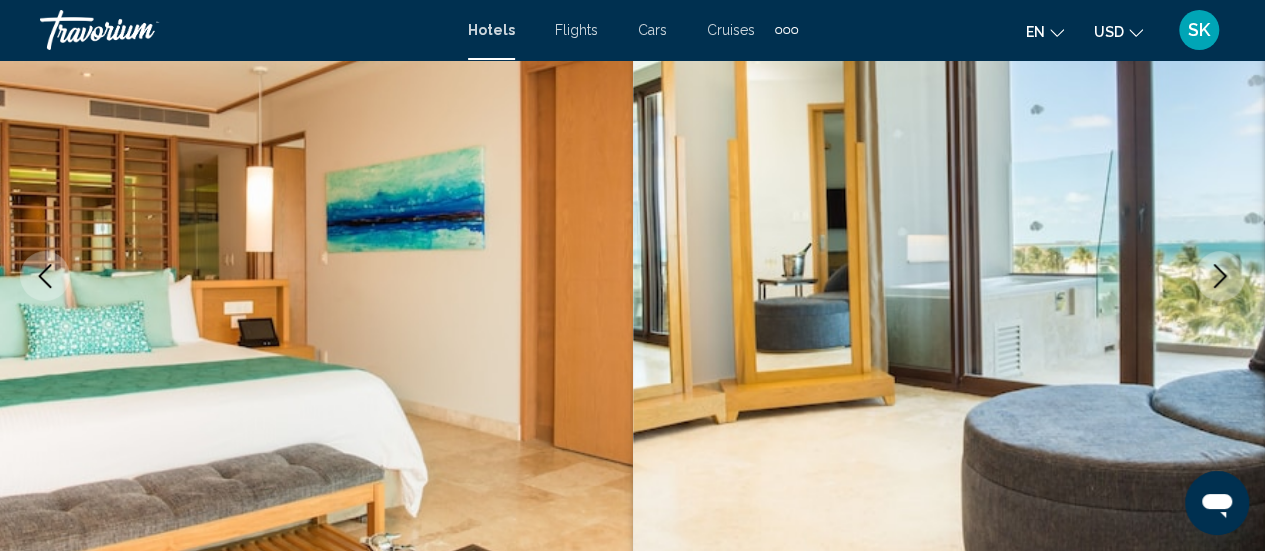 click 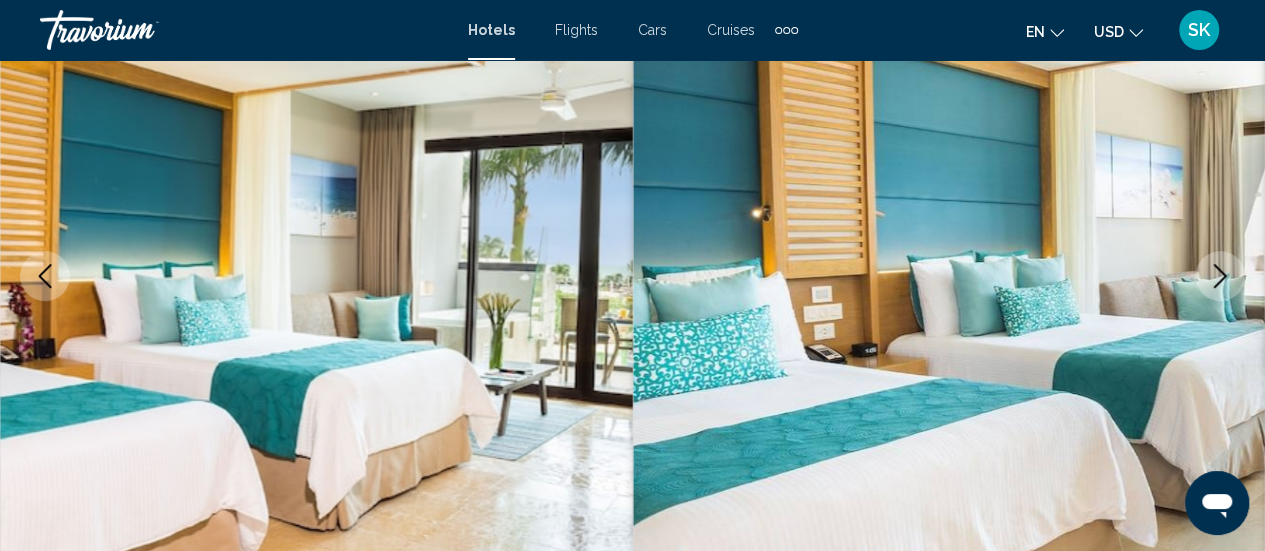 click 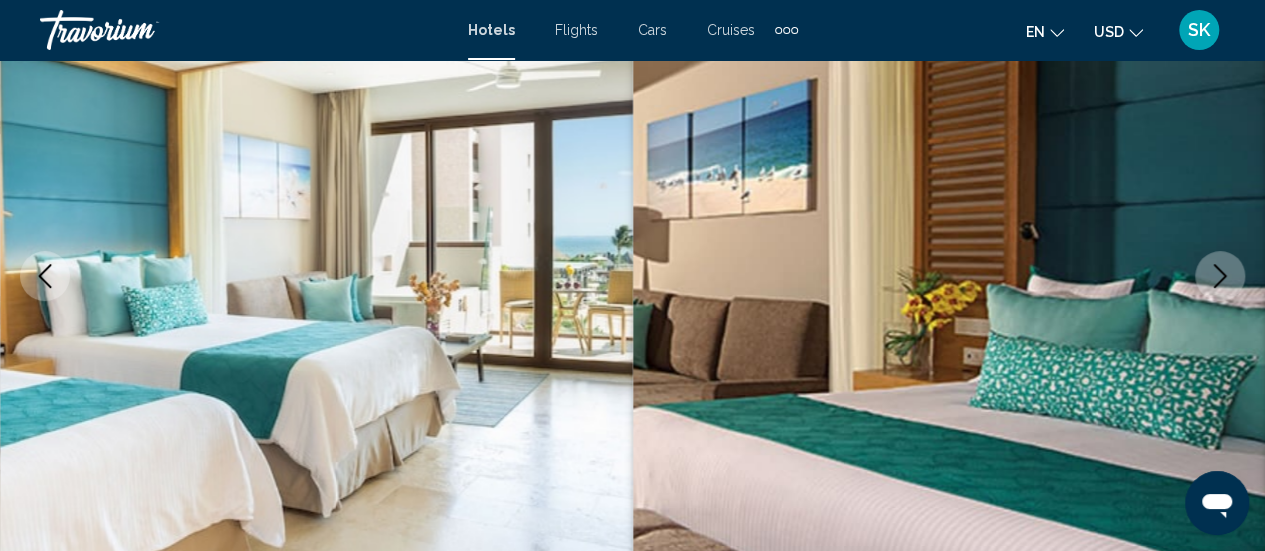 click 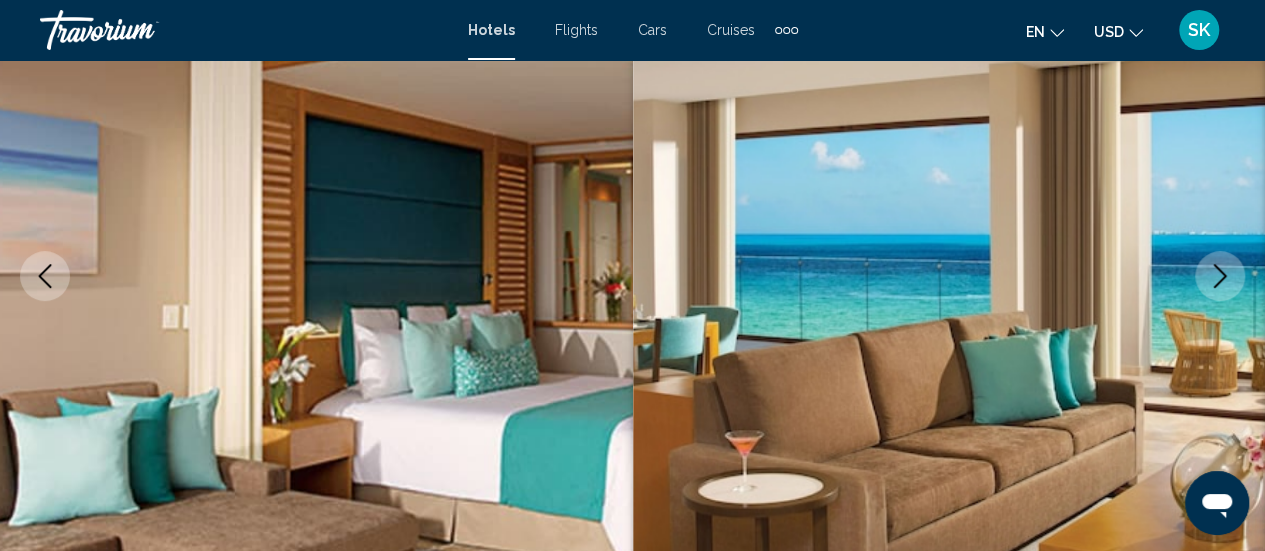 click 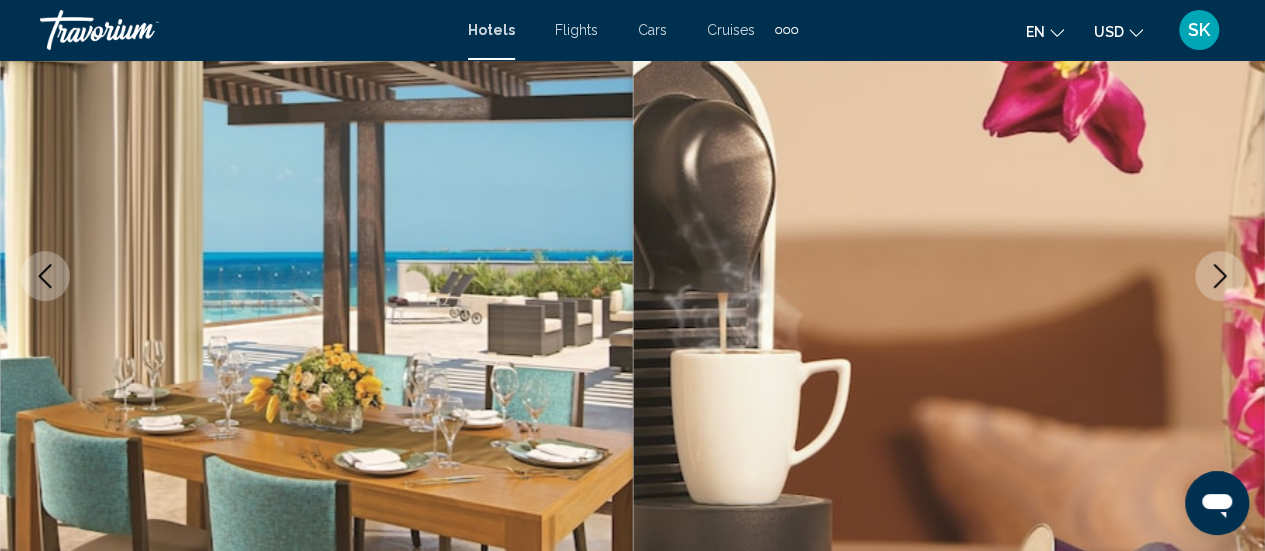 click 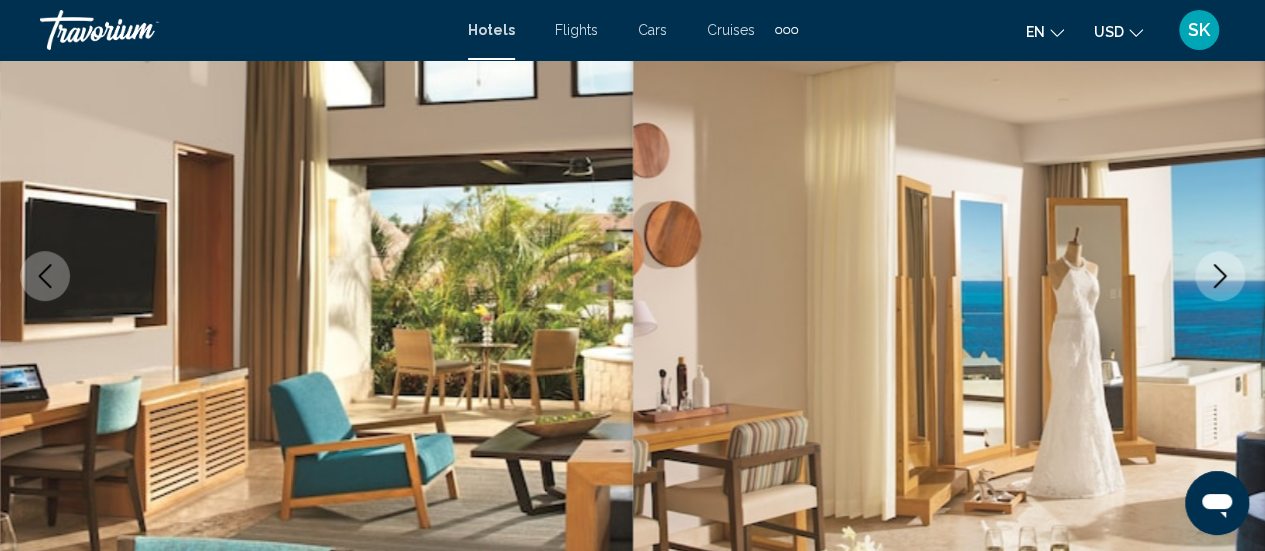 click 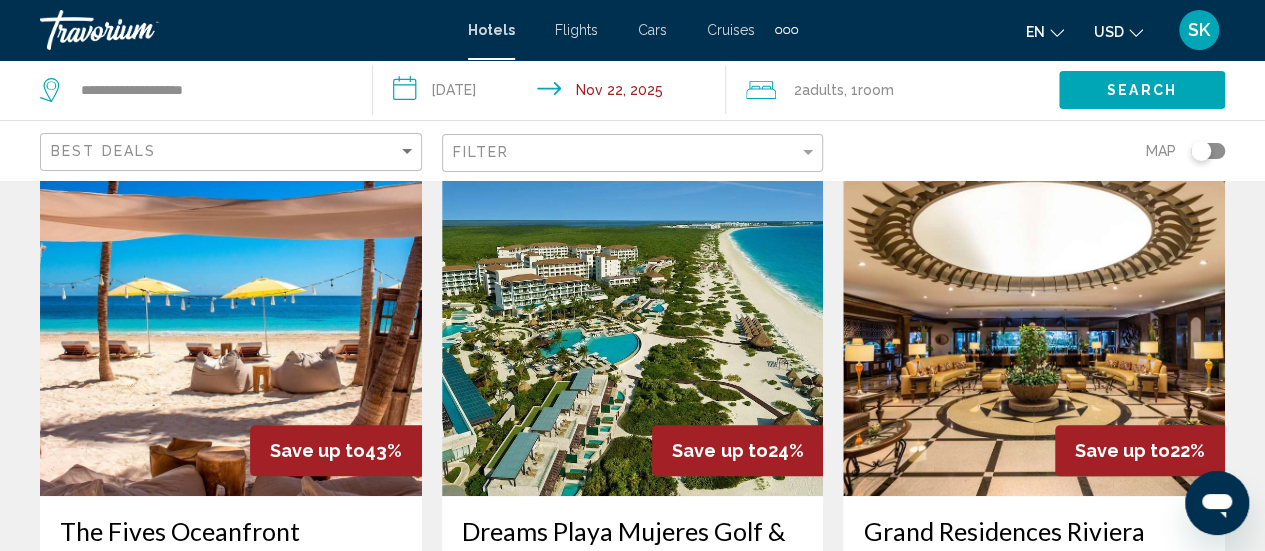 scroll, scrollTop: 0, scrollLeft: 0, axis: both 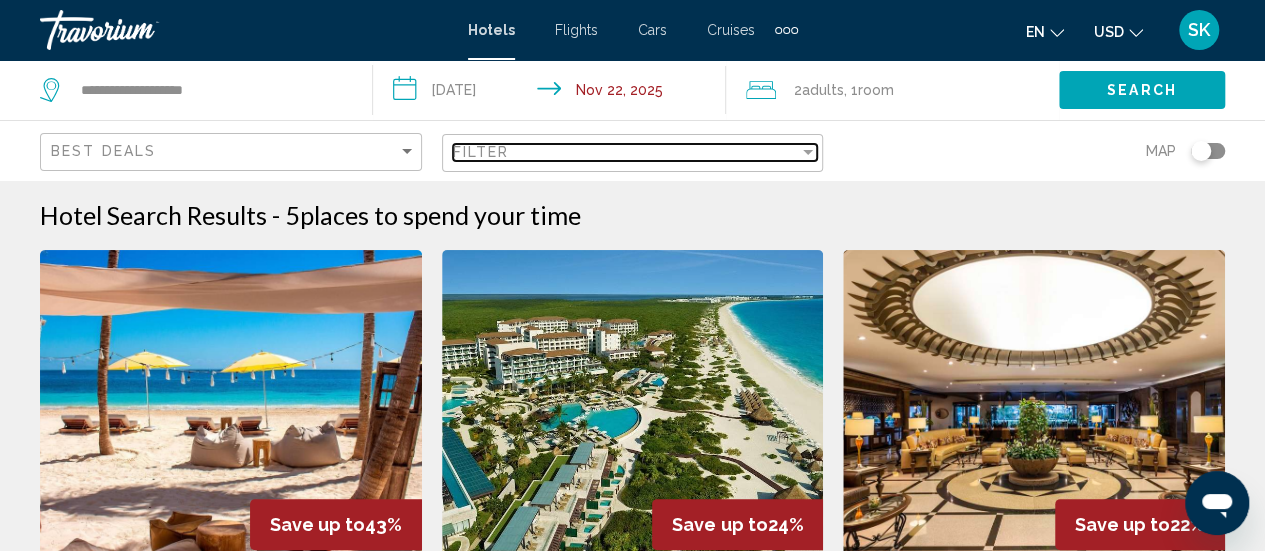 click at bounding box center [808, 152] 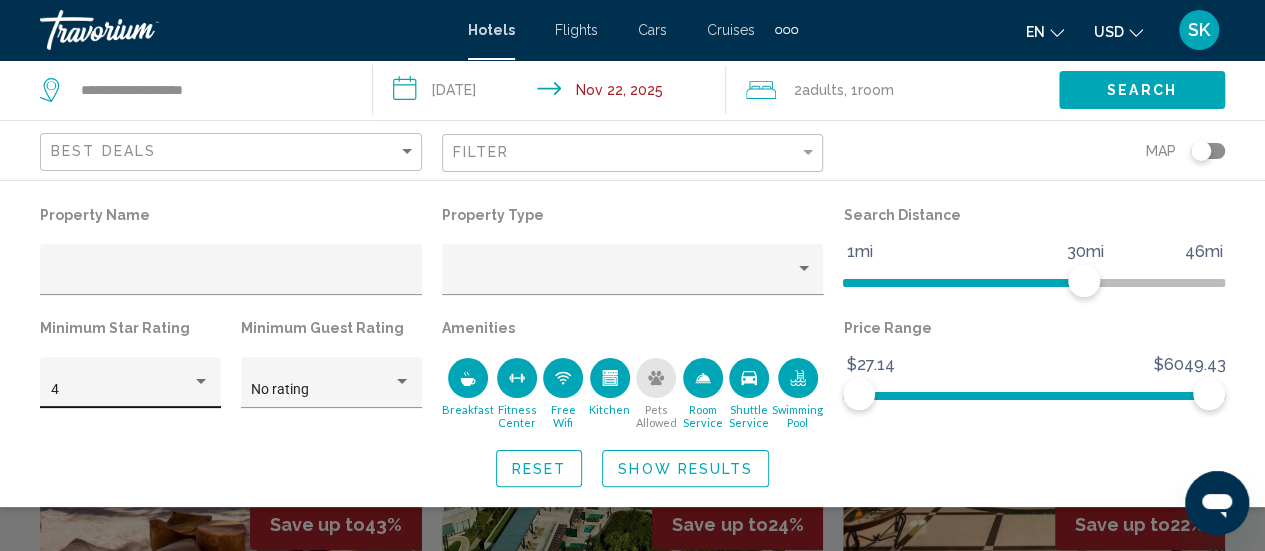 click on "4" 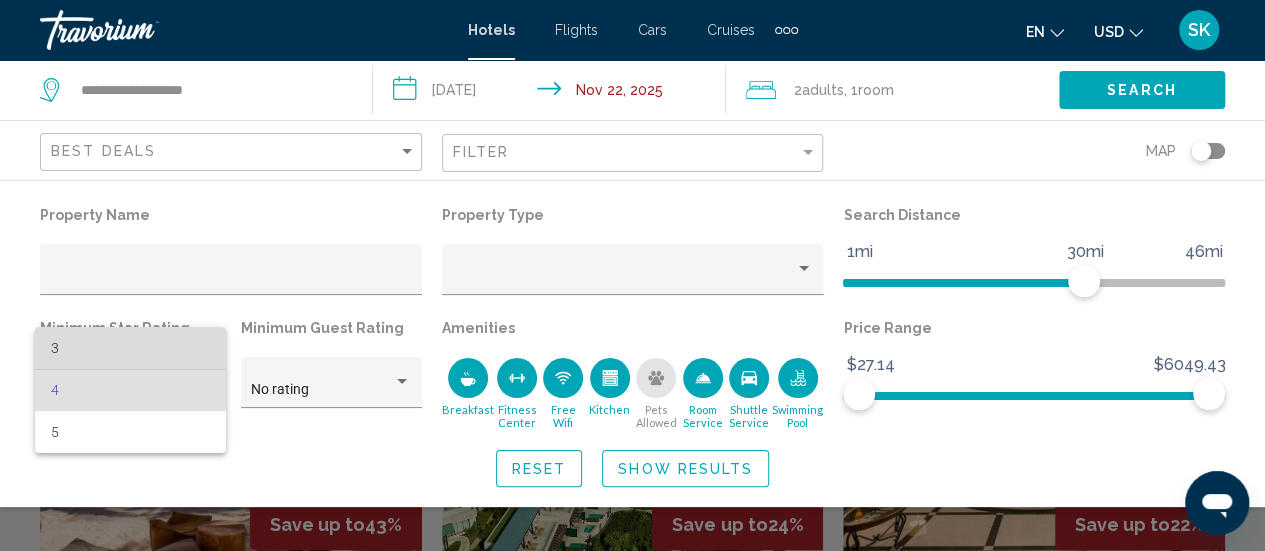 click on "3" at bounding box center [131, 348] 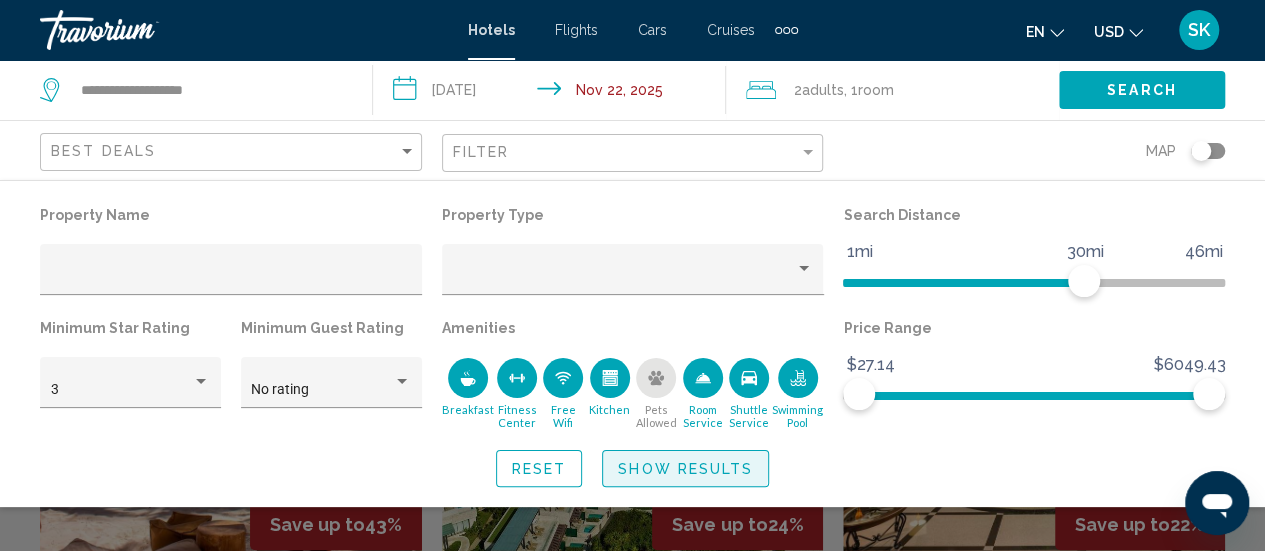 click on "Show Results" 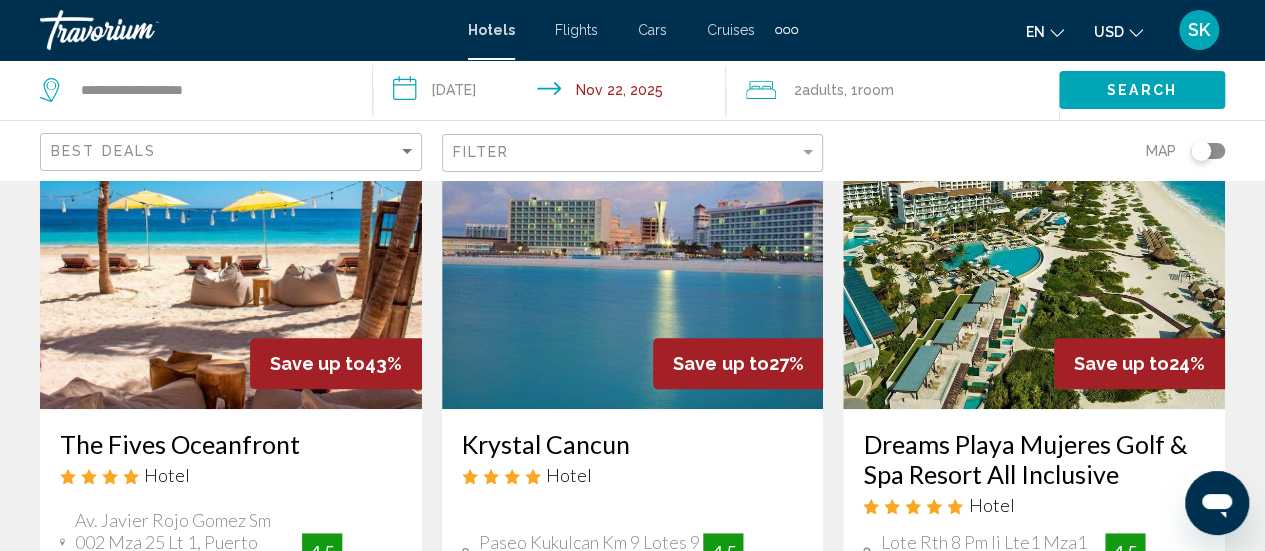 scroll, scrollTop: 160, scrollLeft: 0, axis: vertical 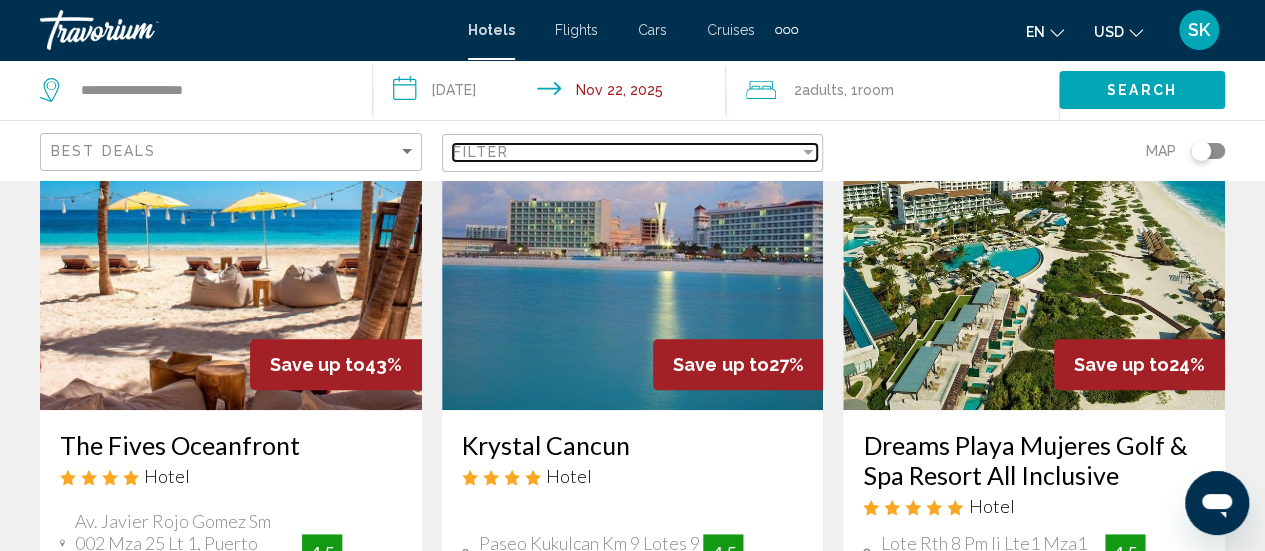 click at bounding box center [808, 152] 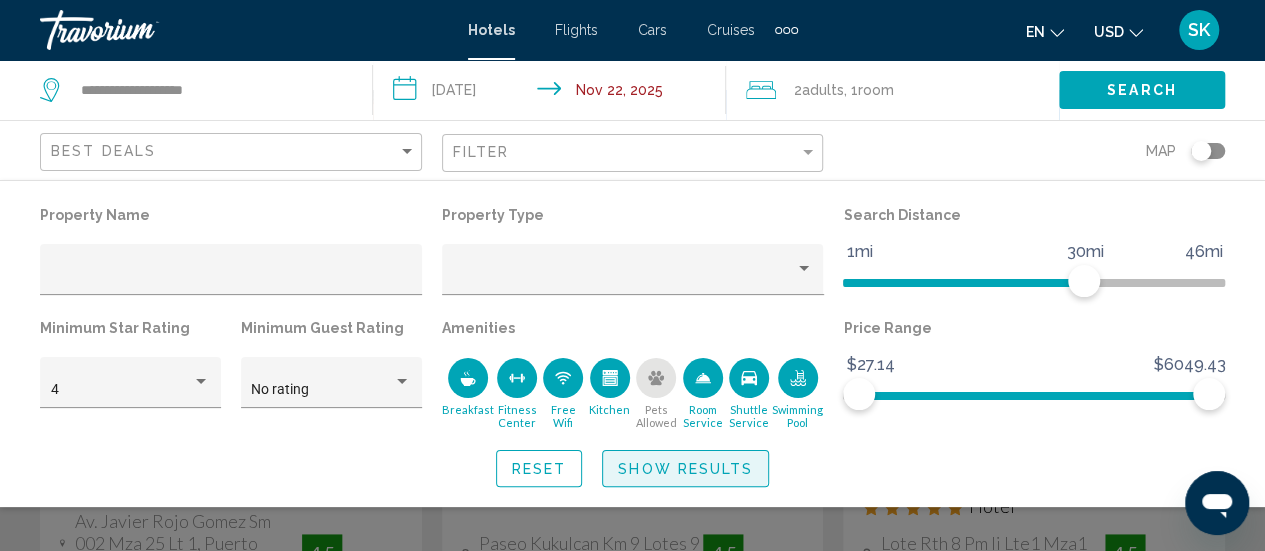 click on "Show Results" 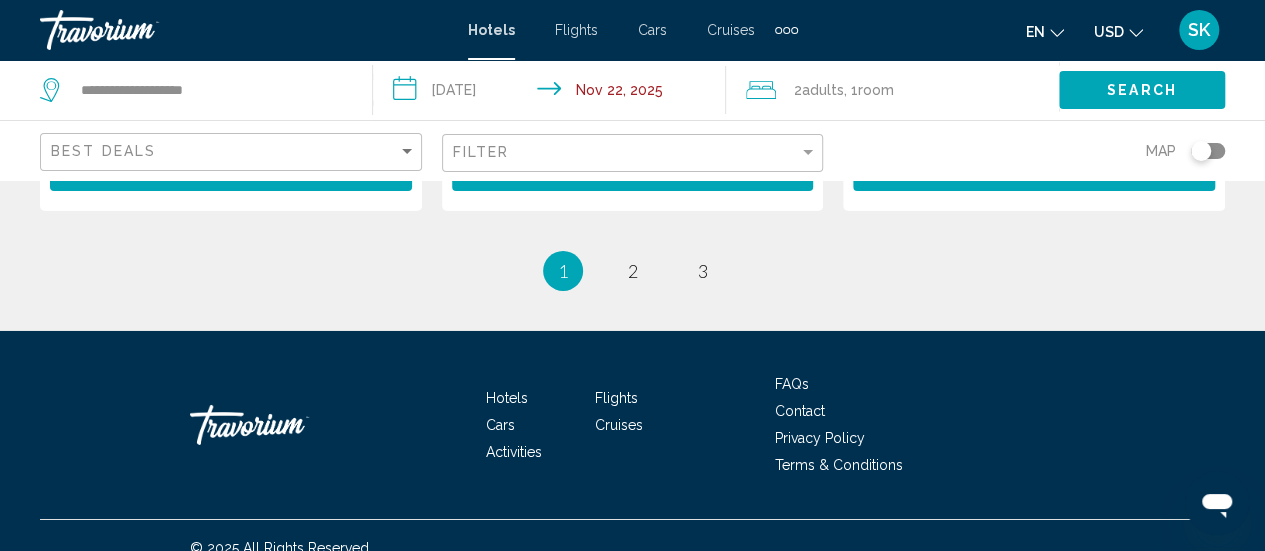 scroll, scrollTop: 3306, scrollLeft: 0, axis: vertical 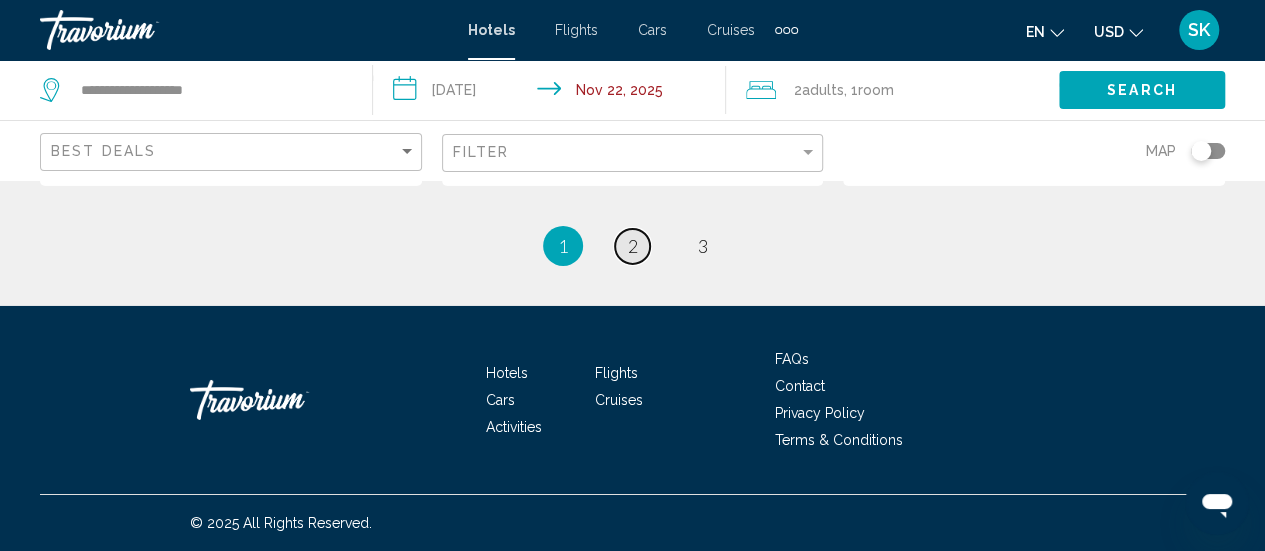 click on "page  2" at bounding box center (632, 246) 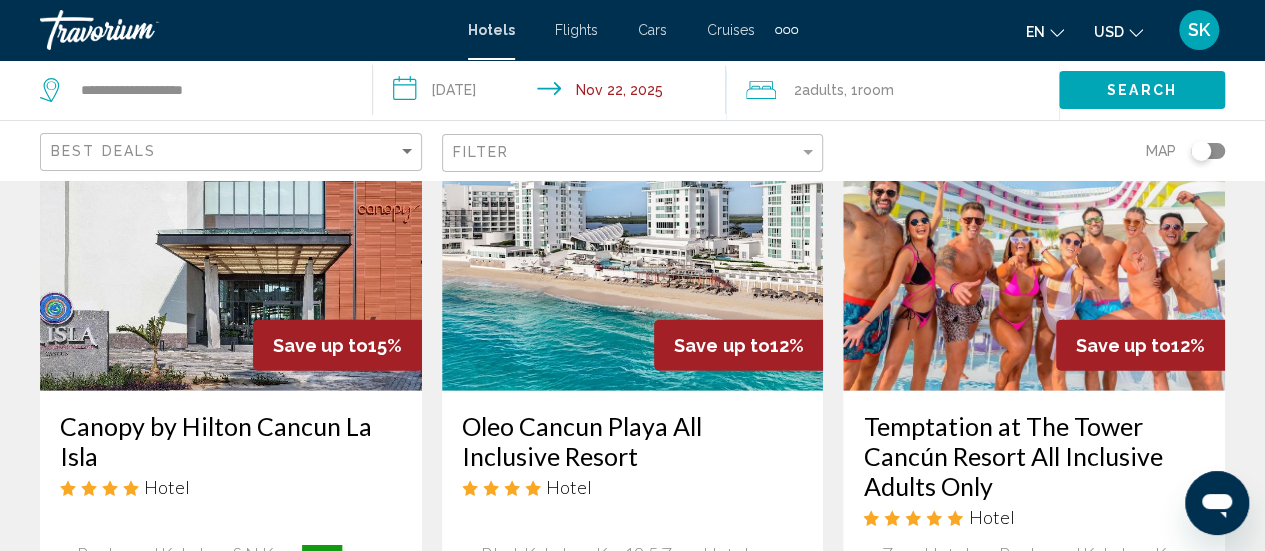 scroll, scrollTop: 2480, scrollLeft: 0, axis: vertical 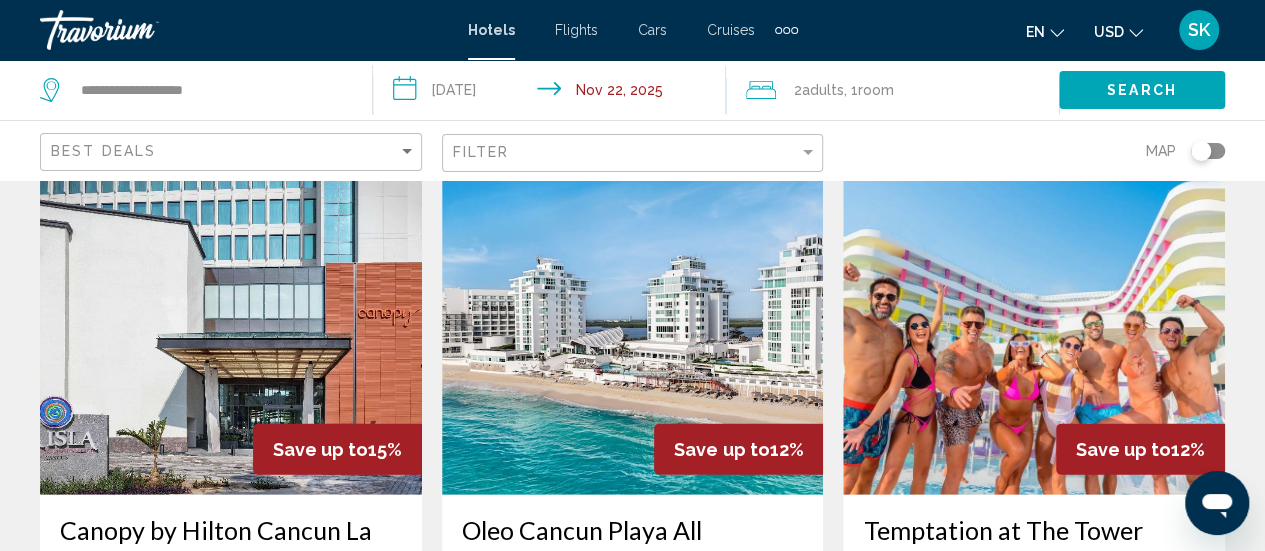 click at bounding box center [1034, 335] 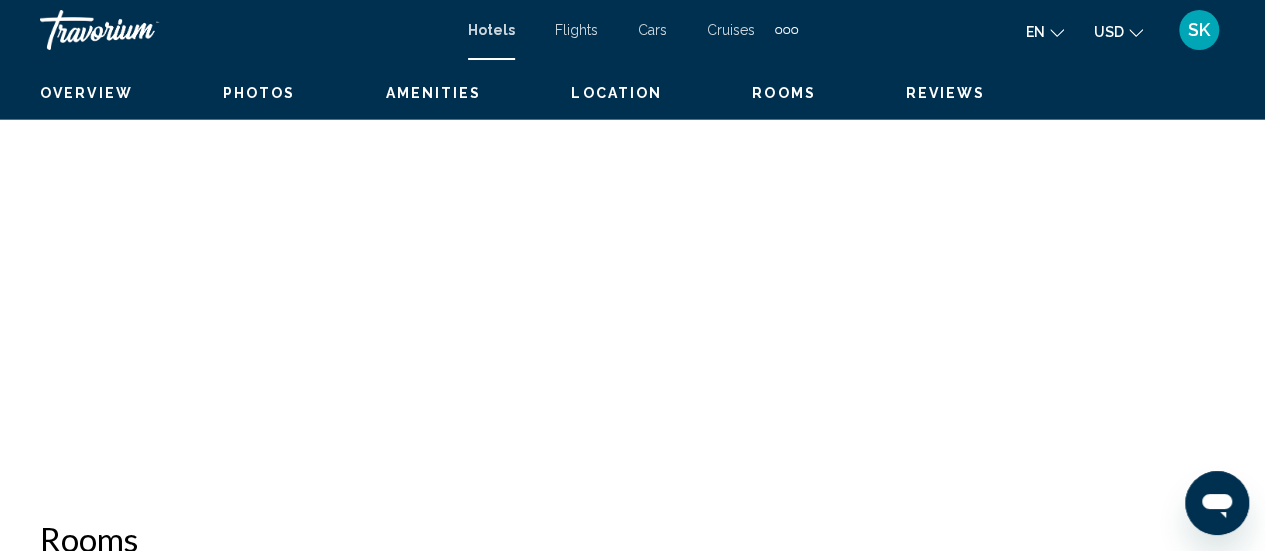 scroll, scrollTop: 259, scrollLeft: 0, axis: vertical 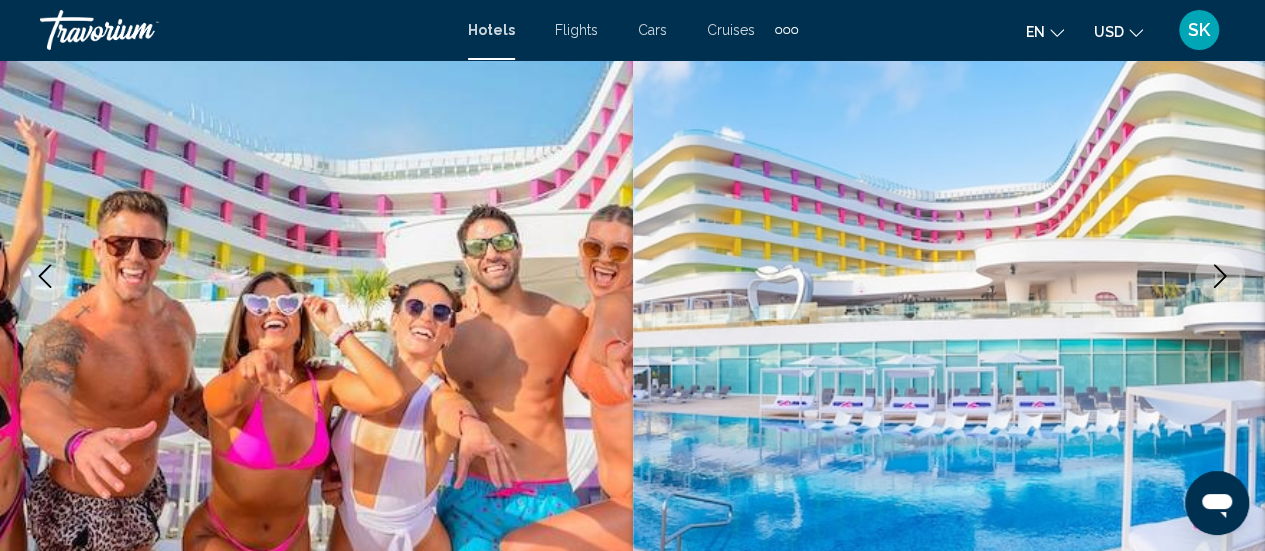 click 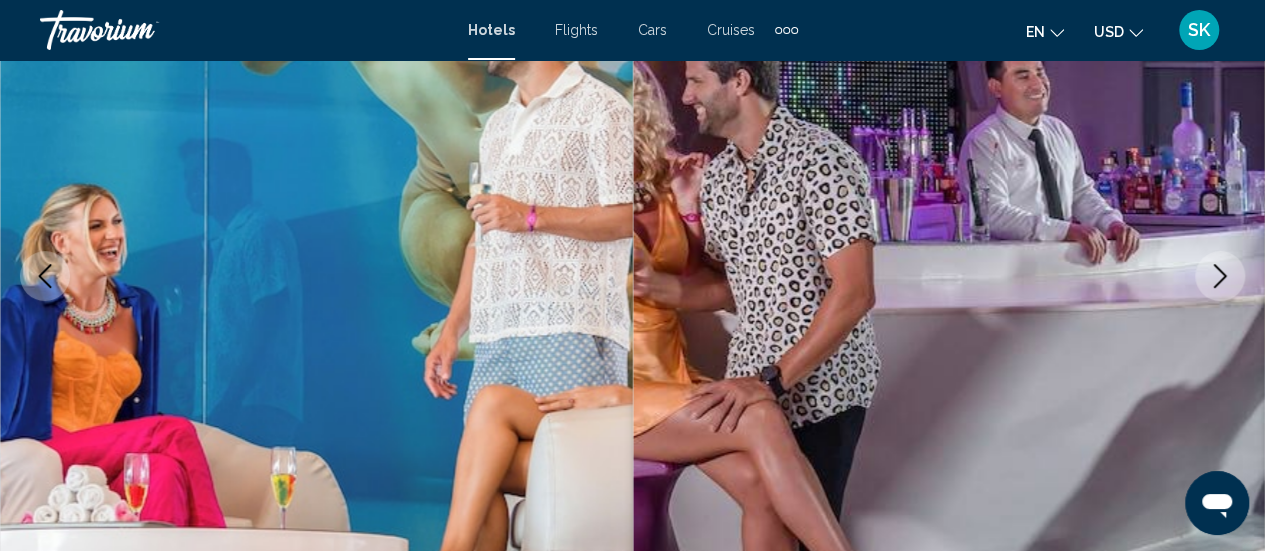 click 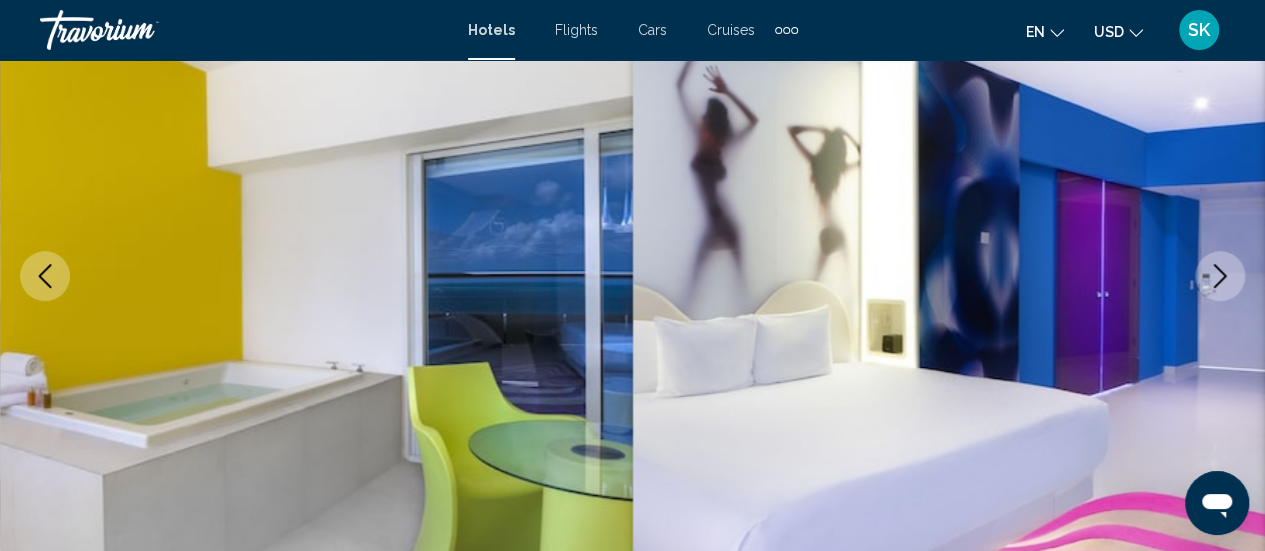 click 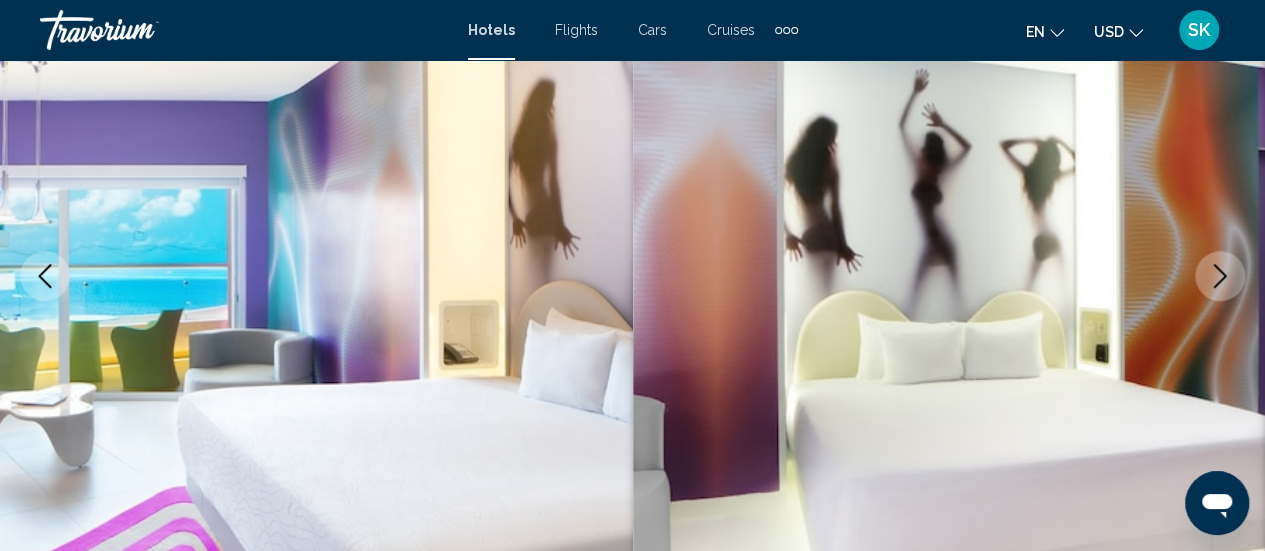 click 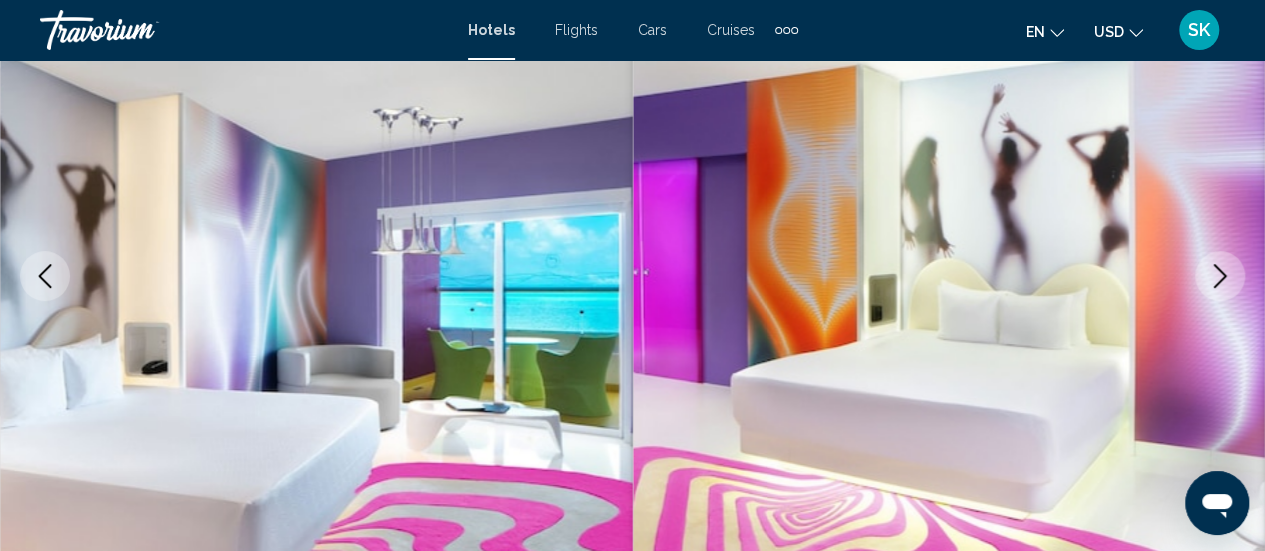 click 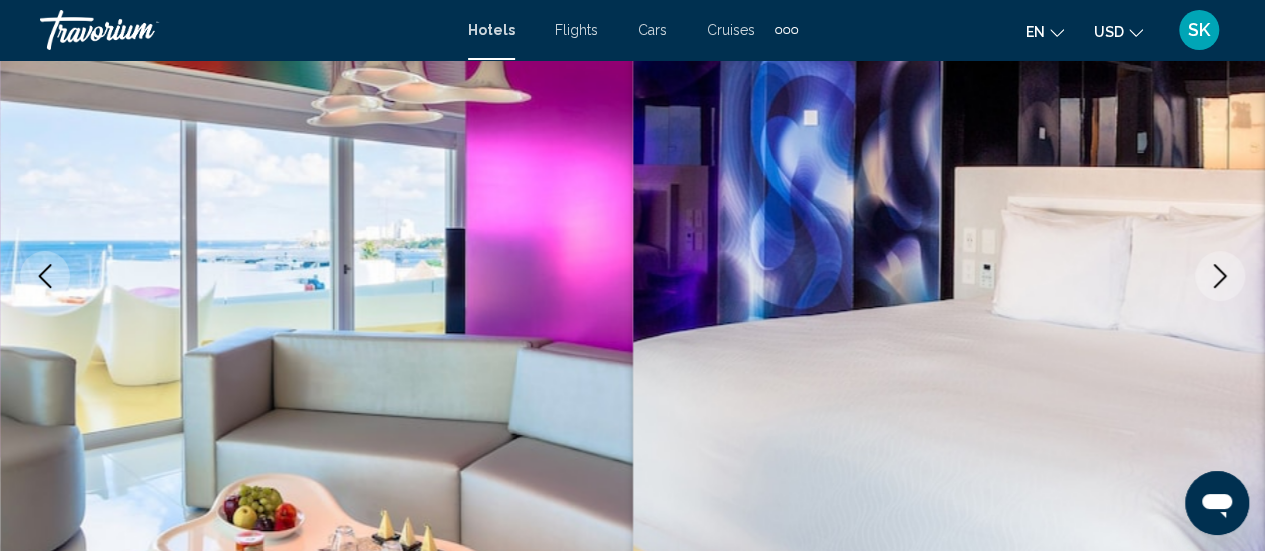 click 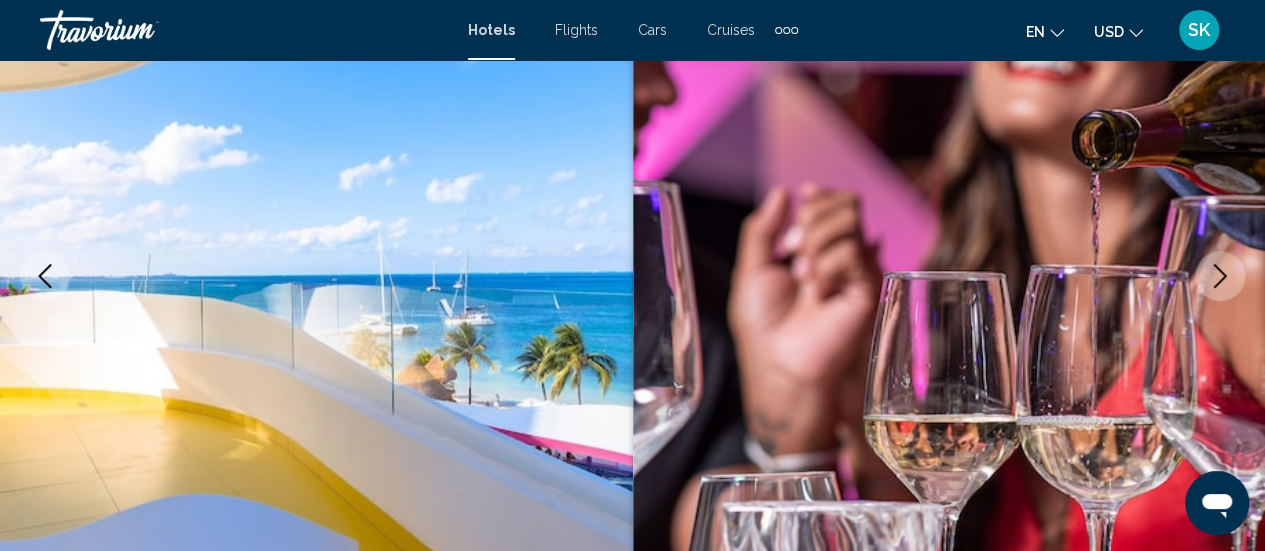 click 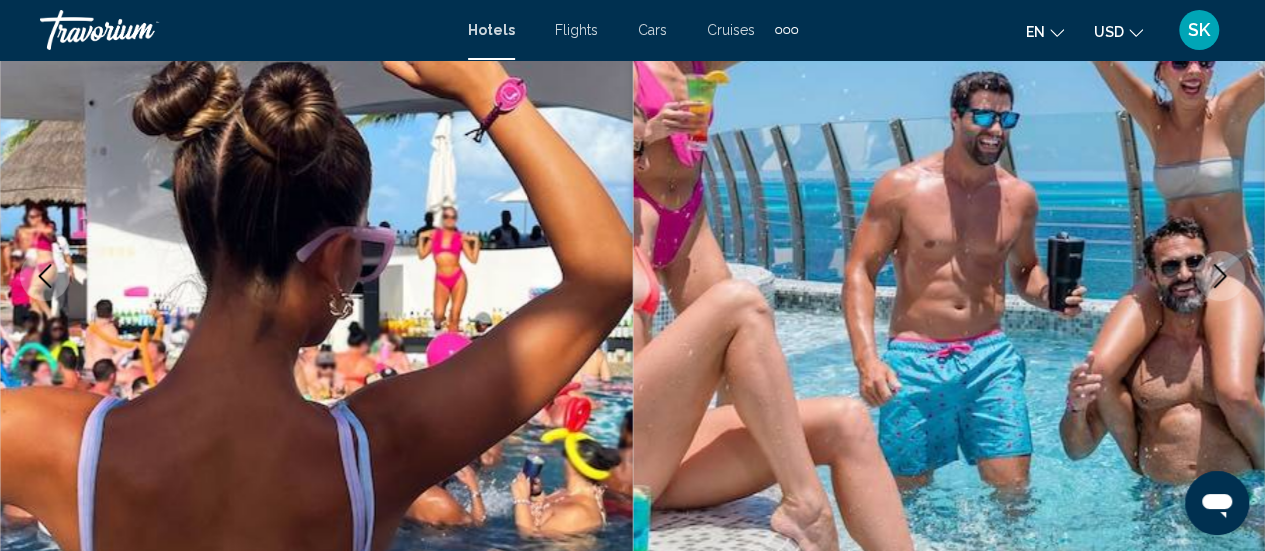 click 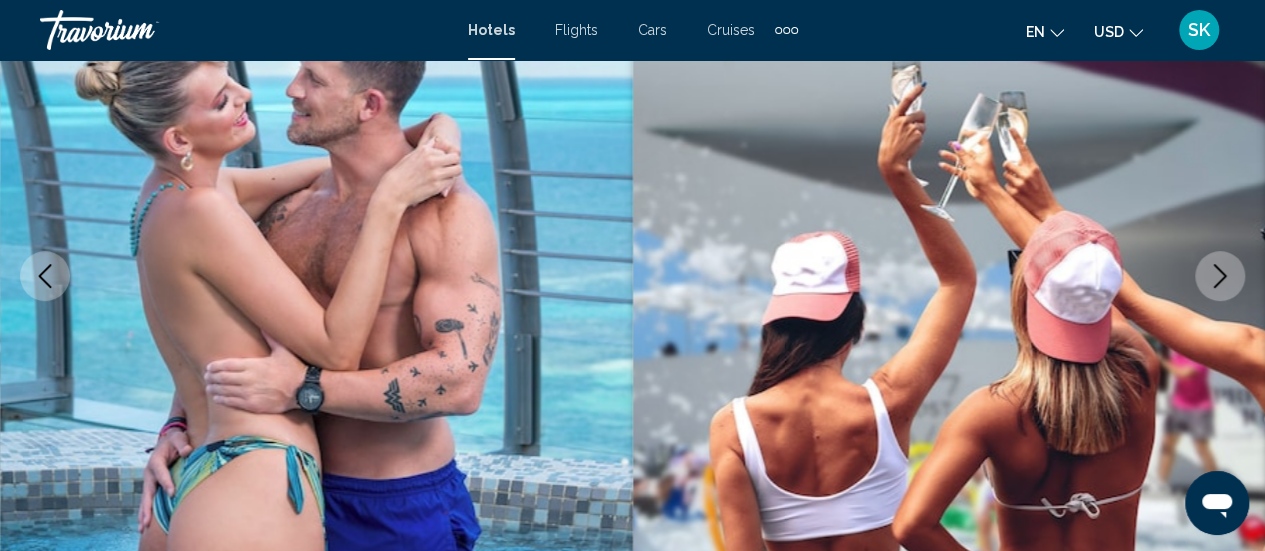 click 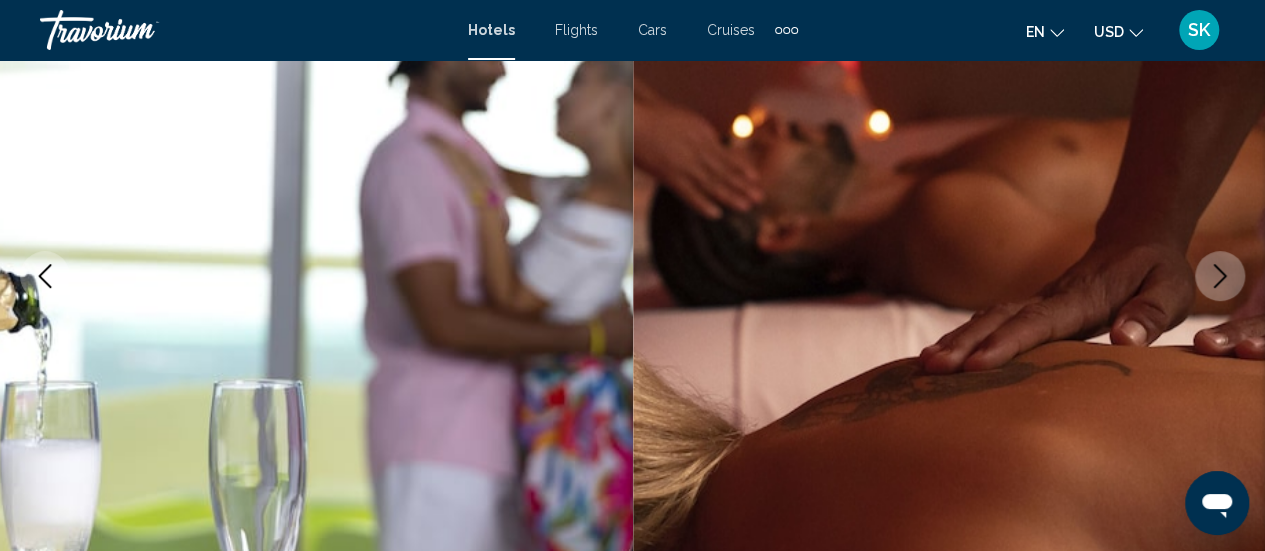 click 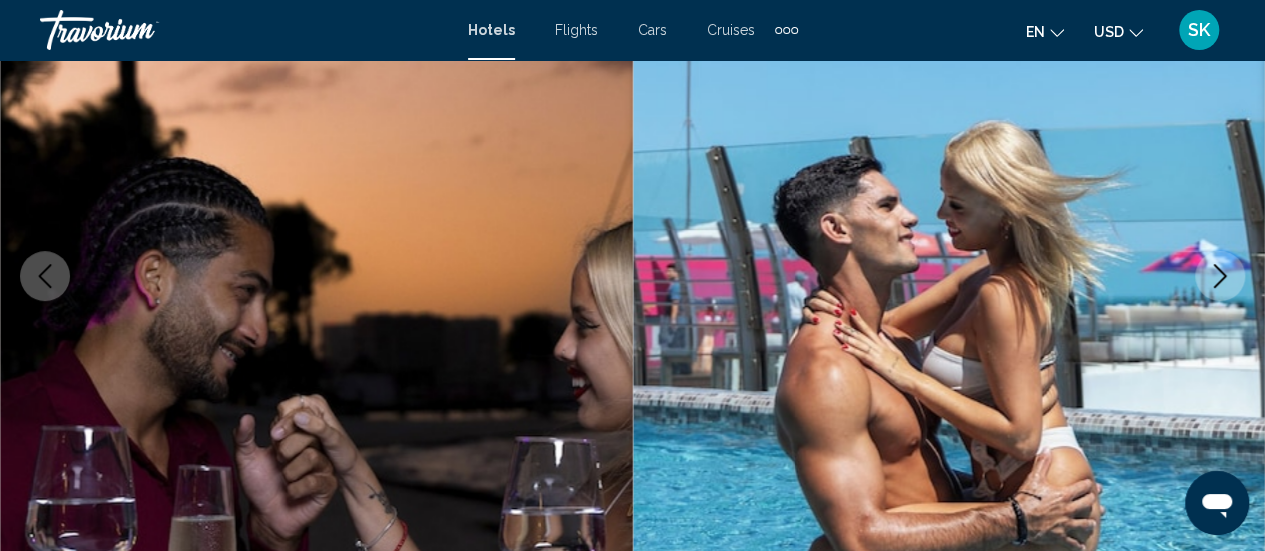 click 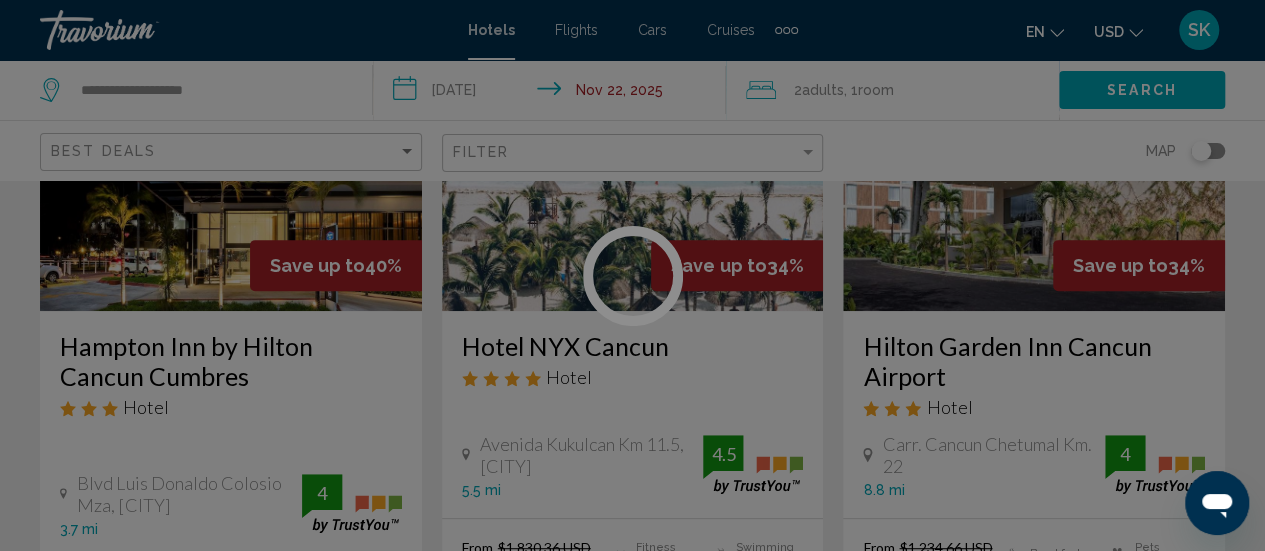 scroll, scrollTop: 0, scrollLeft: 0, axis: both 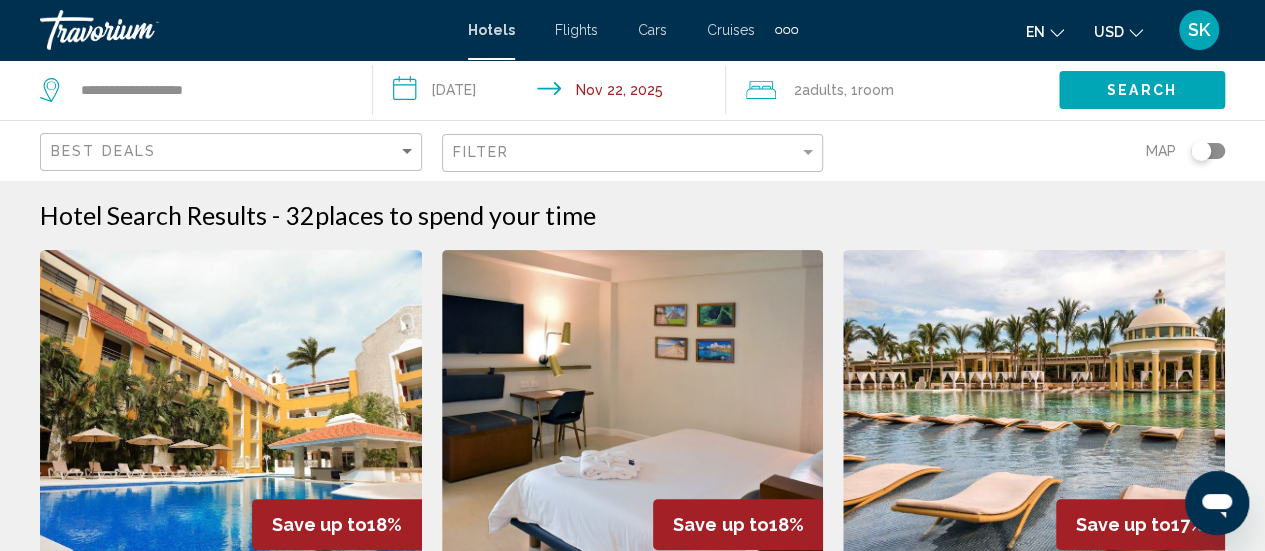 click at bounding box center [786, 30] 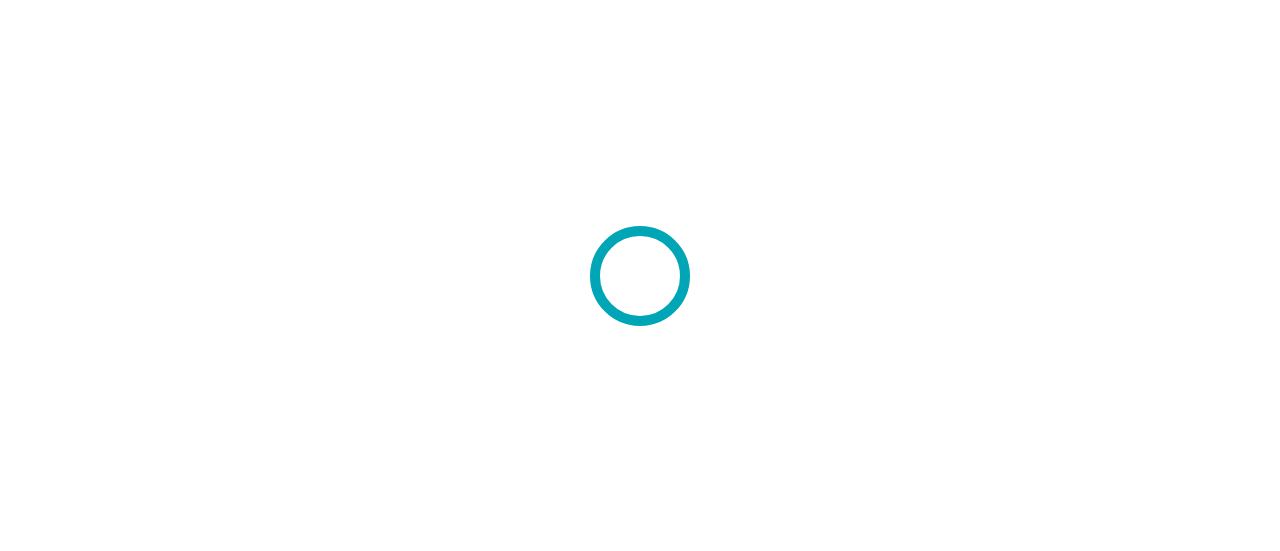 scroll, scrollTop: 0, scrollLeft: 0, axis: both 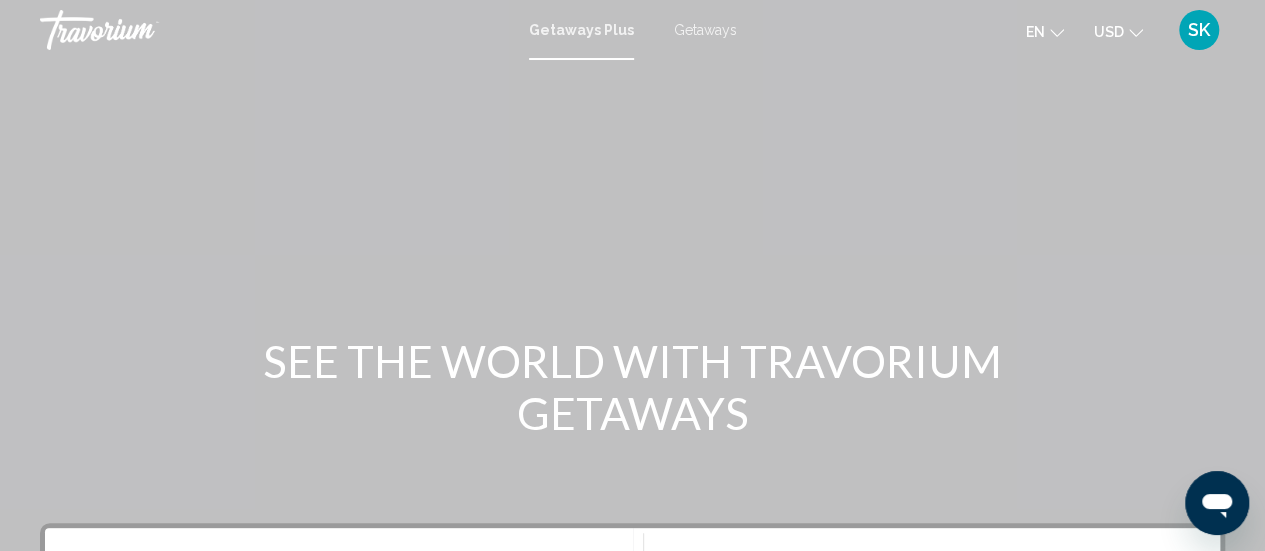 click on "Getaways Plus" at bounding box center (581, 30) 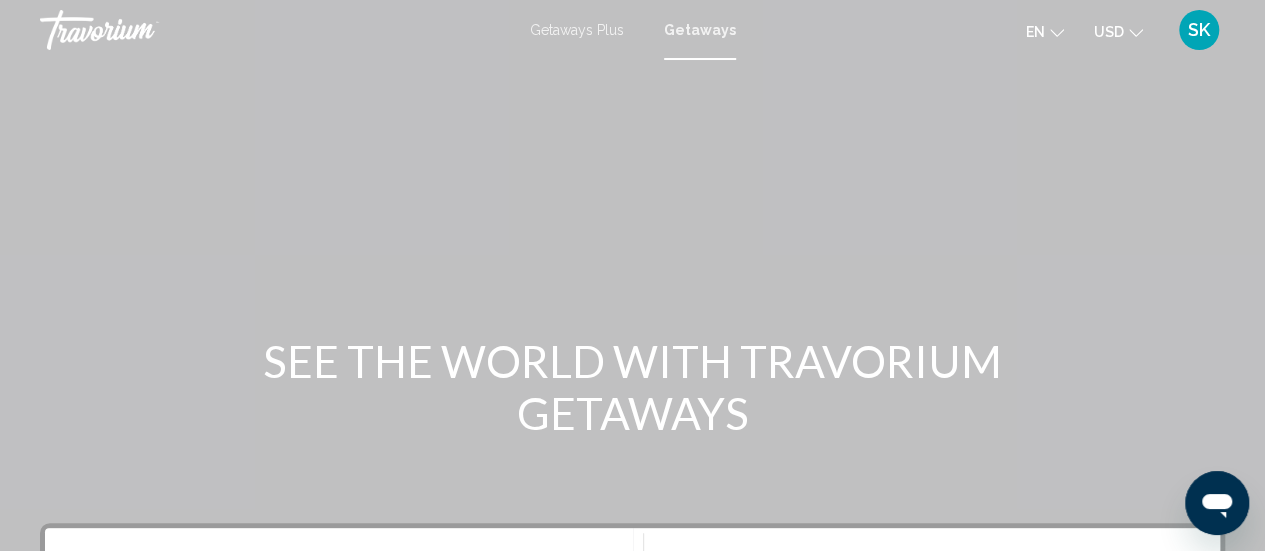 click on "Getaways Plus" at bounding box center (577, 30) 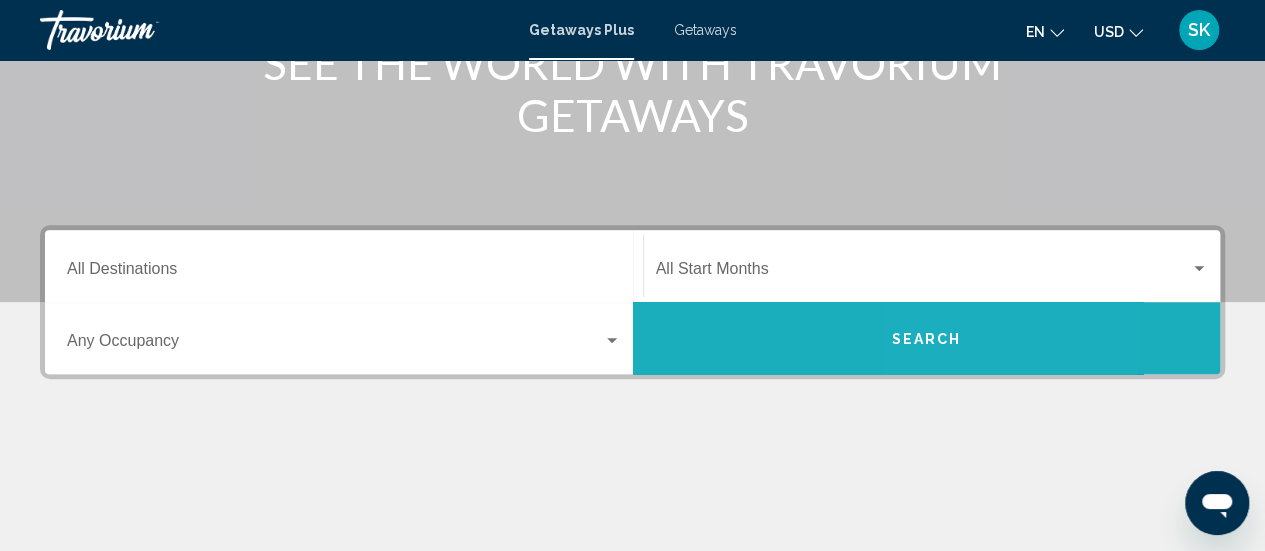 scroll, scrollTop: 363, scrollLeft: 0, axis: vertical 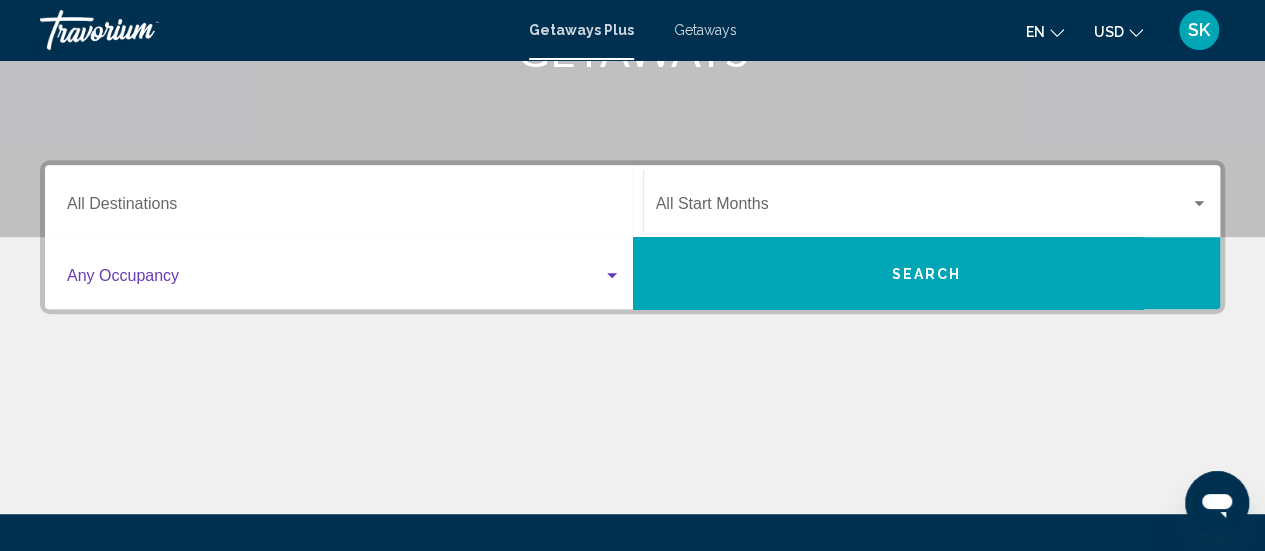 click at bounding box center (612, 276) 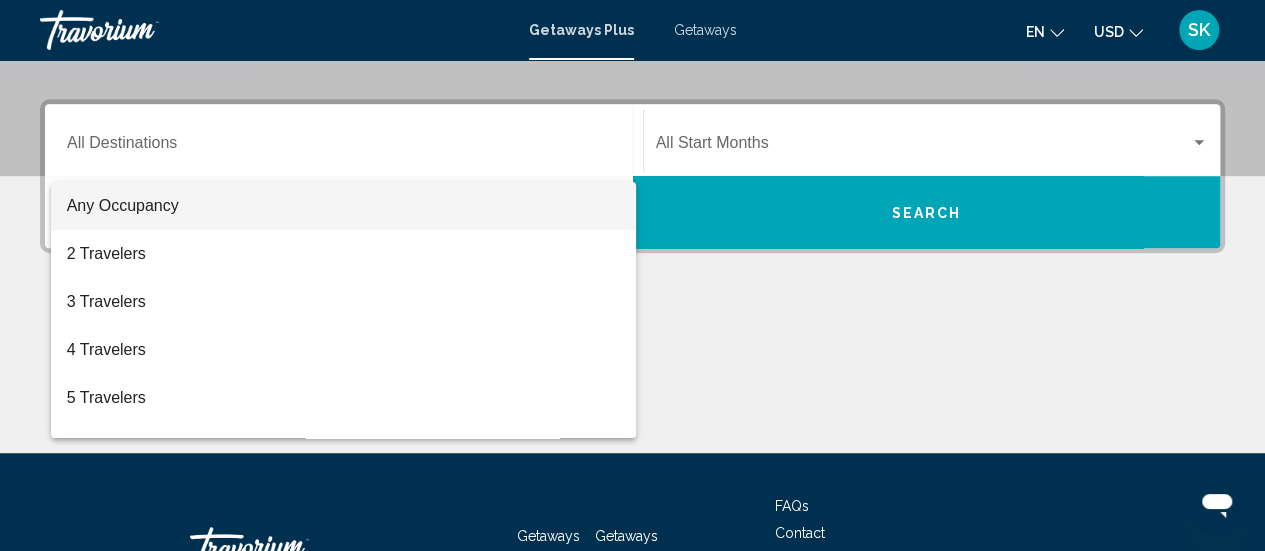 scroll, scrollTop: 458, scrollLeft: 0, axis: vertical 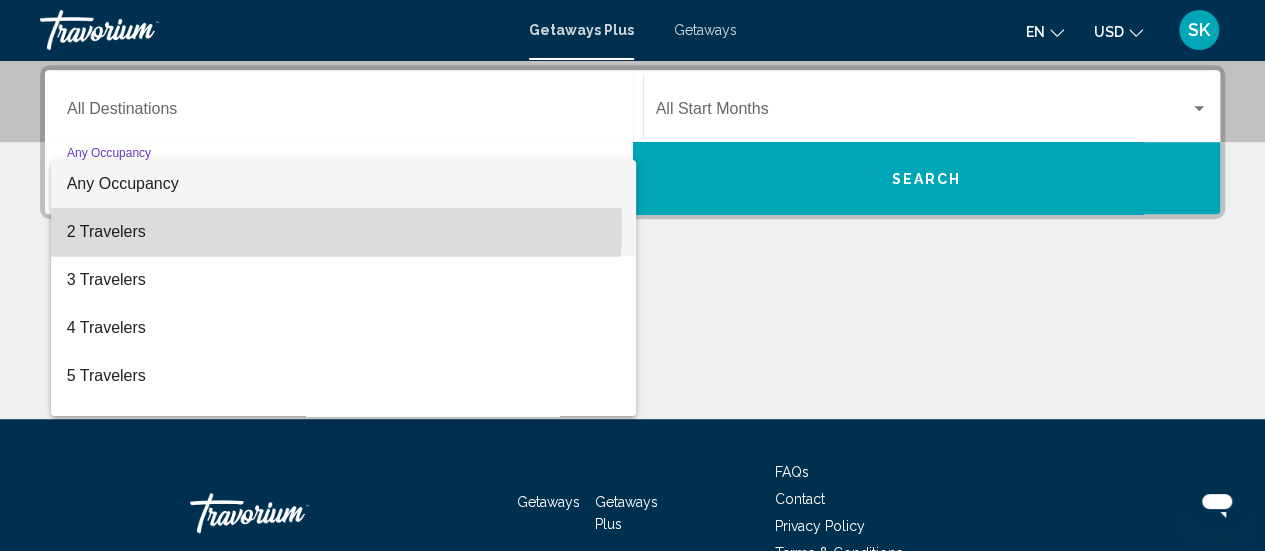 click on "2 Travelers" at bounding box center [344, 232] 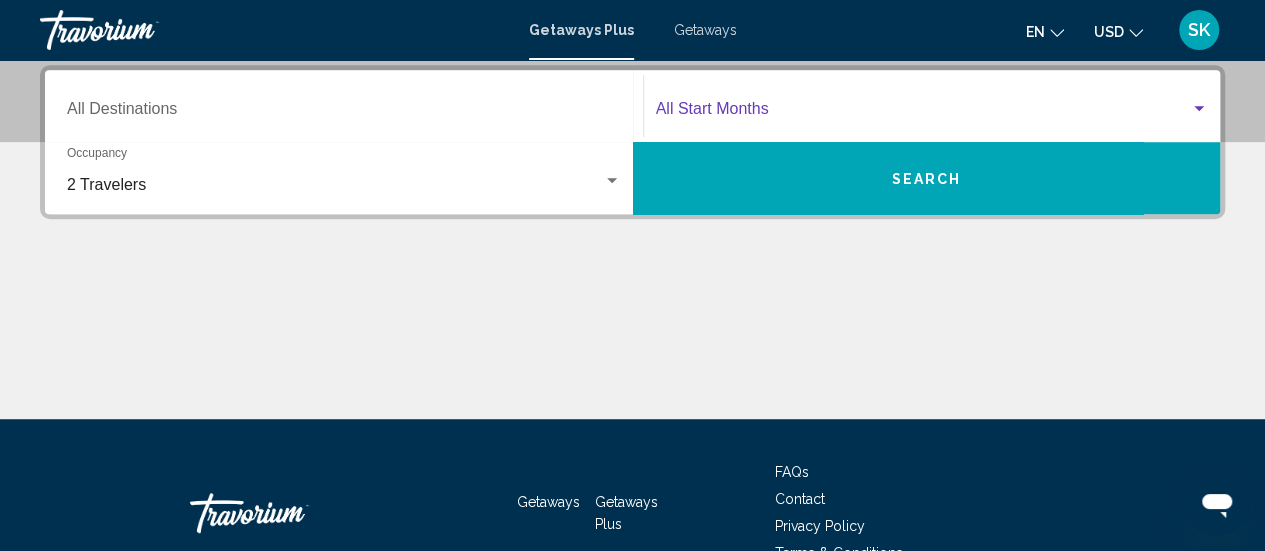click at bounding box center [1199, 109] 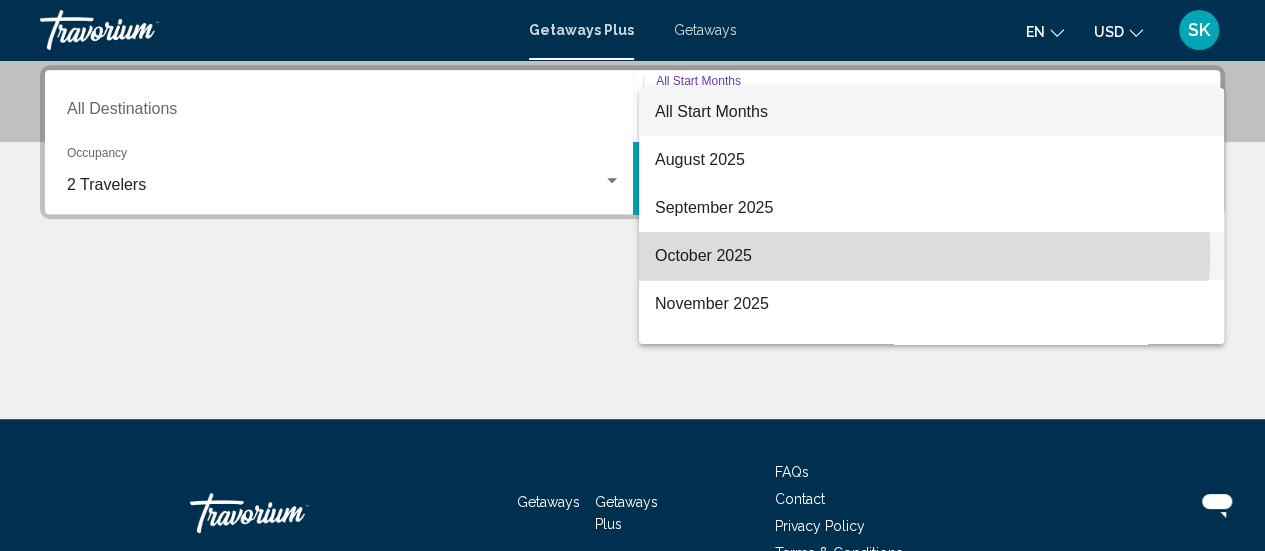 click on "October 2025" at bounding box center [931, 256] 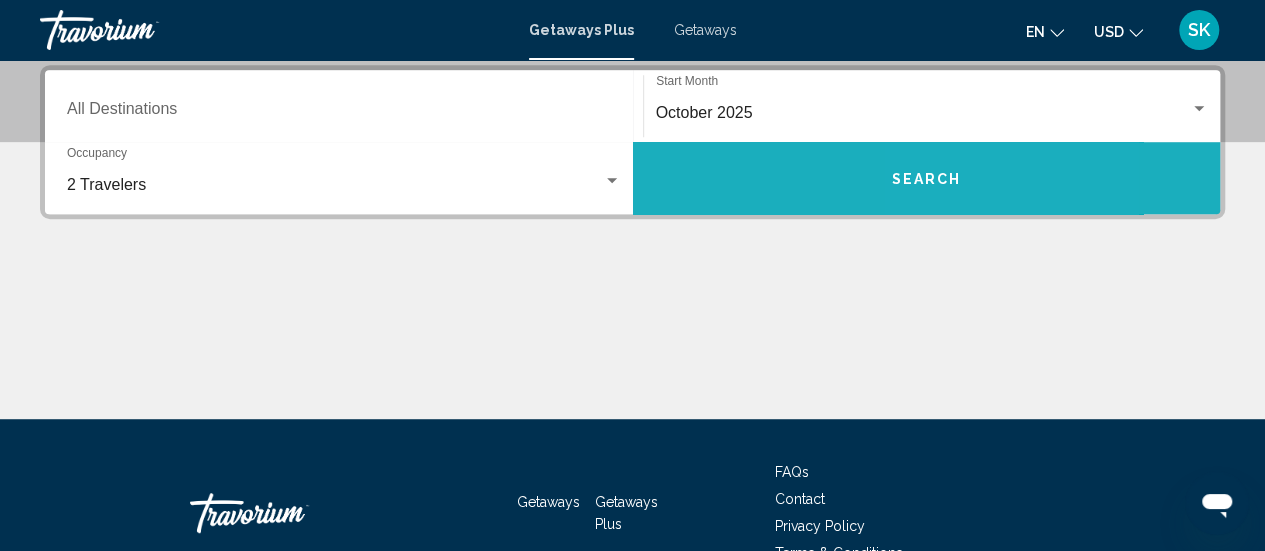 click on "Search" at bounding box center [926, 179] 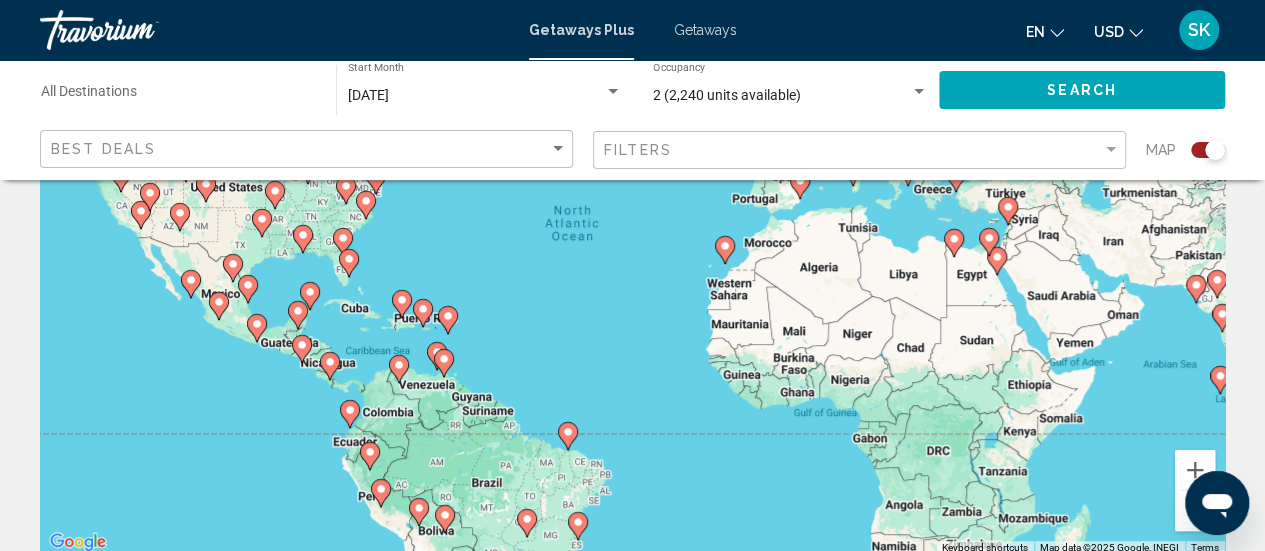 scroll, scrollTop: 240, scrollLeft: 0, axis: vertical 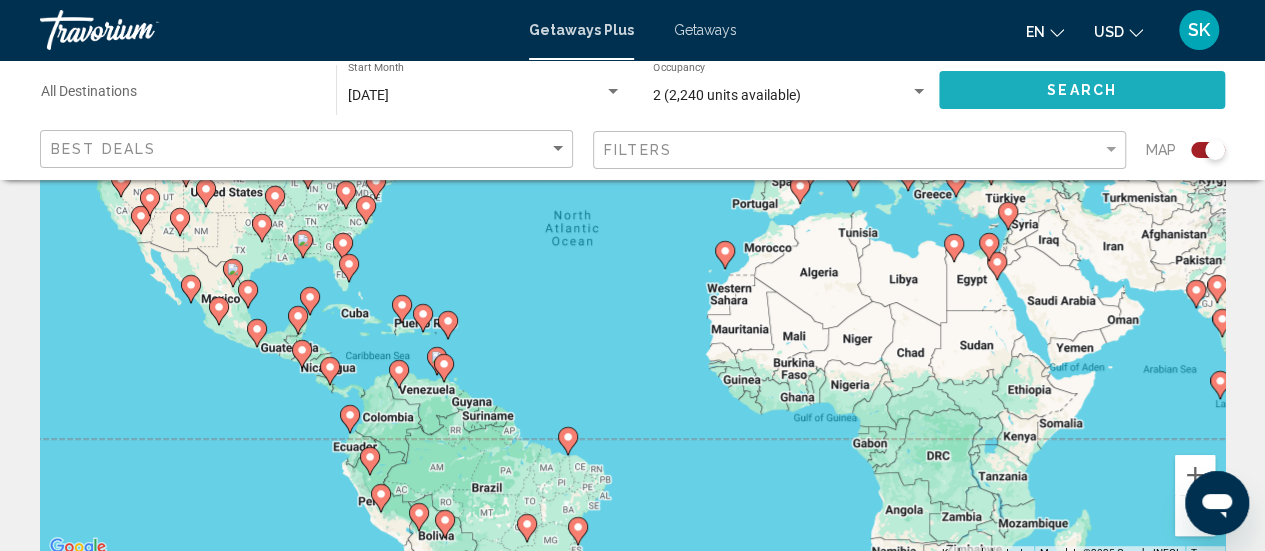 click on "Search" 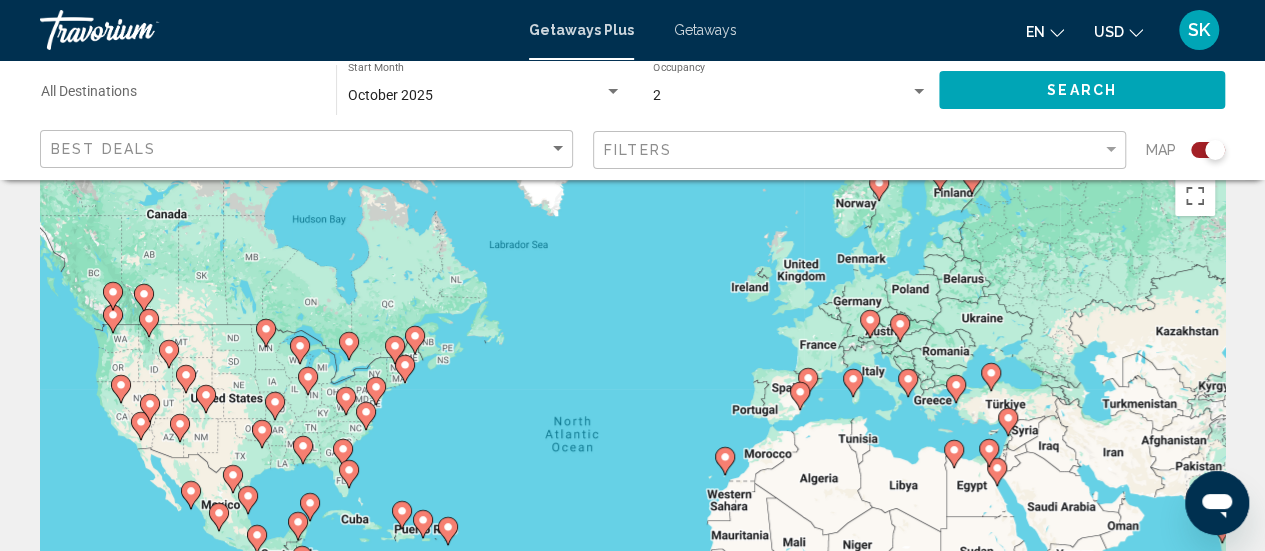scroll, scrollTop: 0, scrollLeft: 0, axis: both 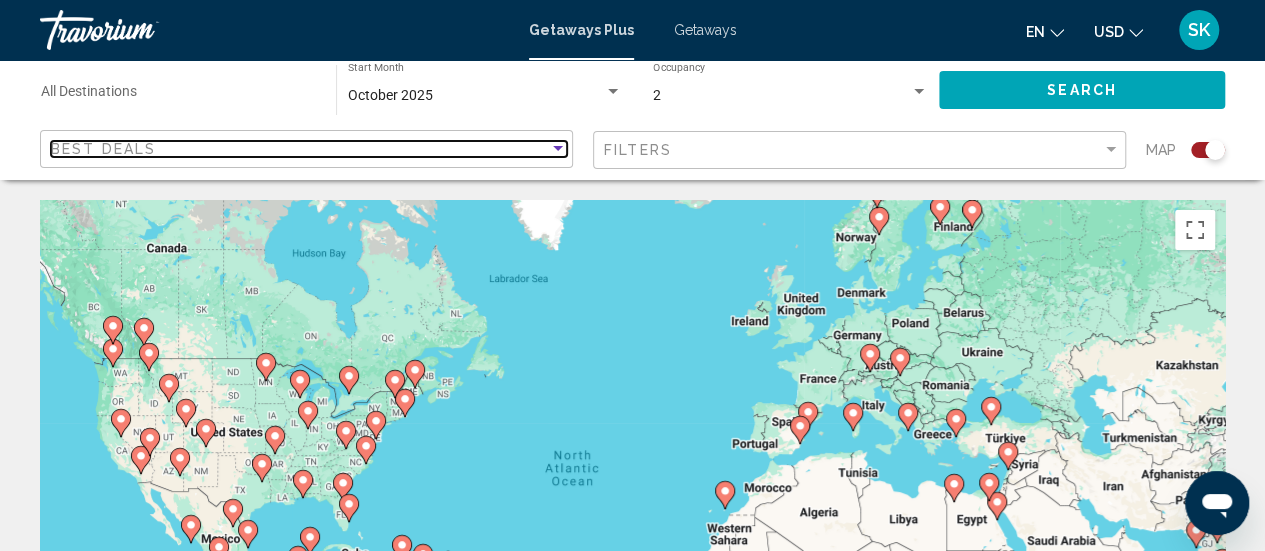 click at bounding box center [558, 148] 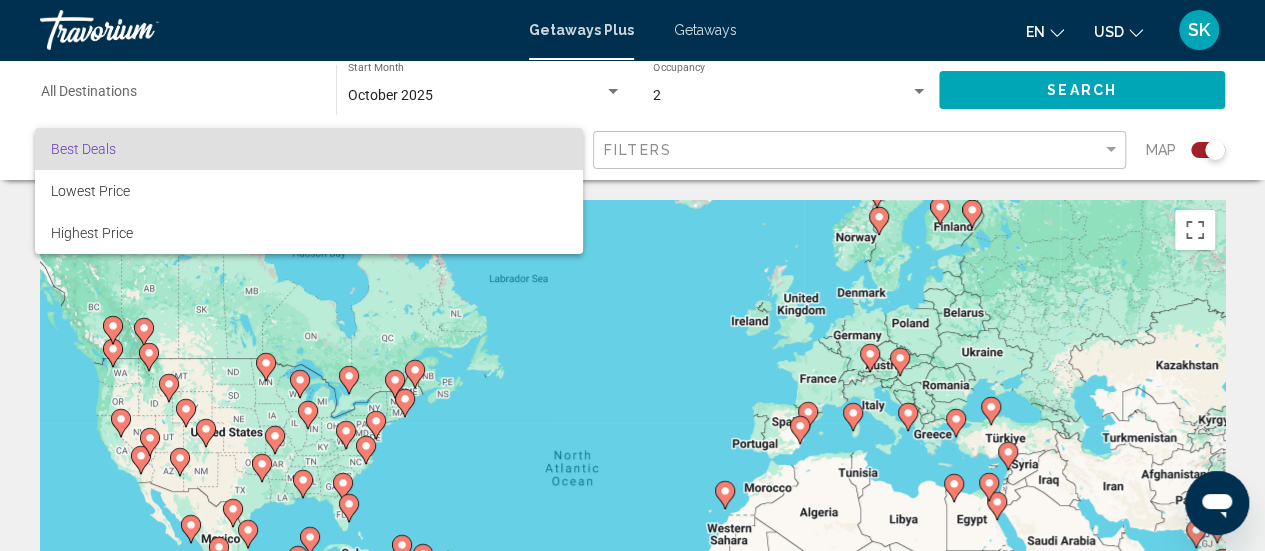 click at bounding box center [632, 275] 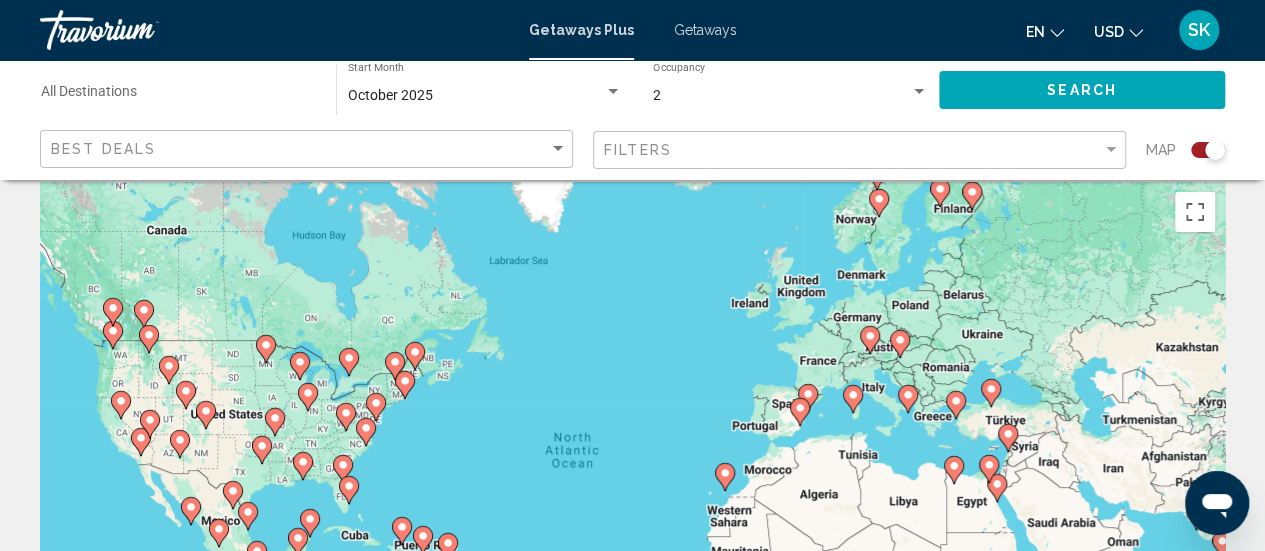 scroll, scrollTop: 0, scrollLeft: 0, axis: both 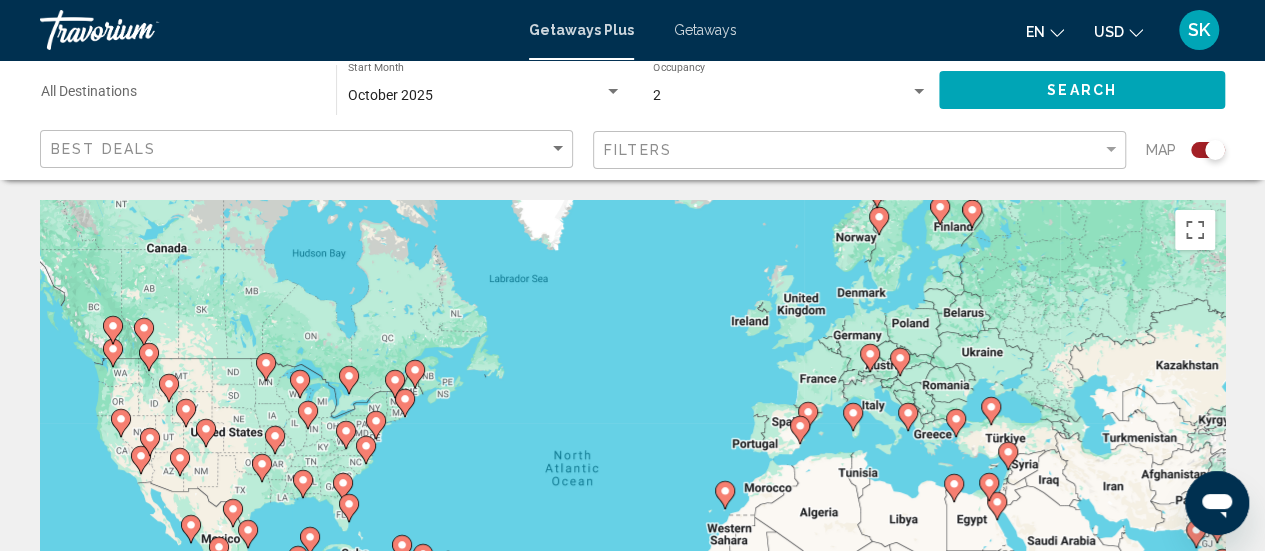 click on "To activate drag with keyboard, press Alt + Enter. Once in keyboard drag state, use the arrow keys to move the marker. To complete the drag, press the Enter key. To cancel, press Escape." at bounding box center (632, 500) 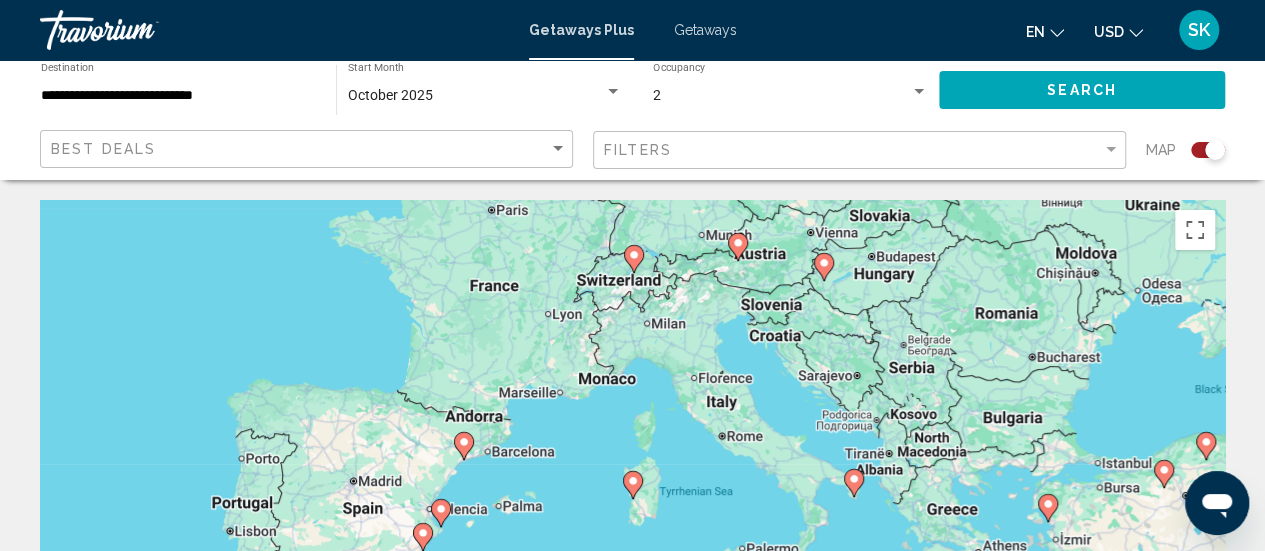 click on "To activate drag with keyboard, press Alt + Enter. Once in keyboard drag state, use the arrow keys to move the marker. To complete the drag, press the Enter key. To cancel, press Escape." at bounding box center (632, 500) 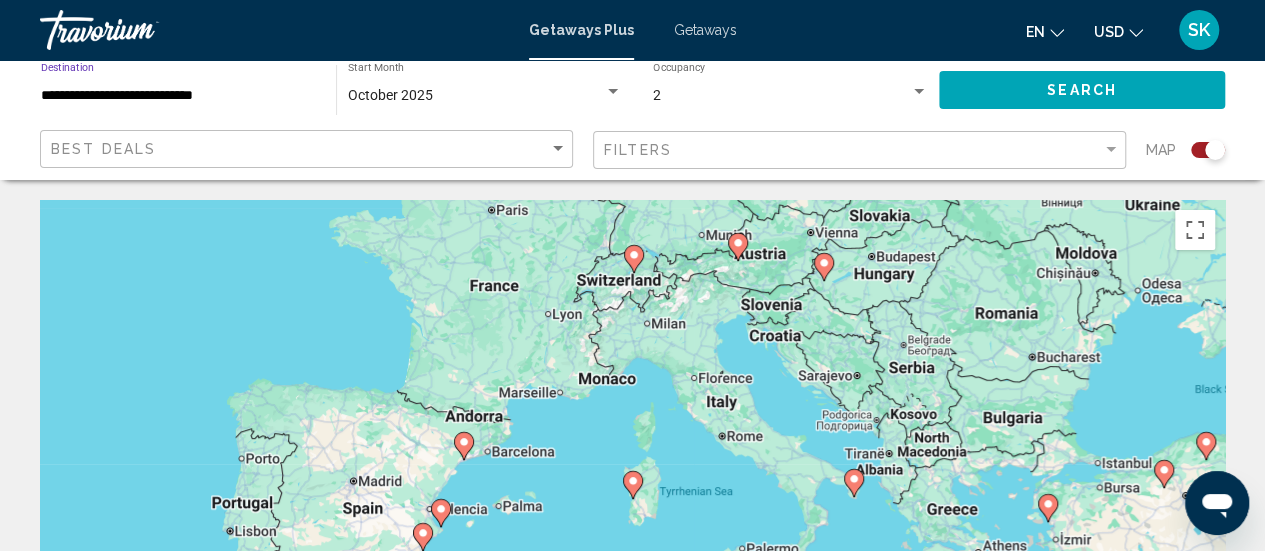 click on "**********" at bounding box center [178, 96] 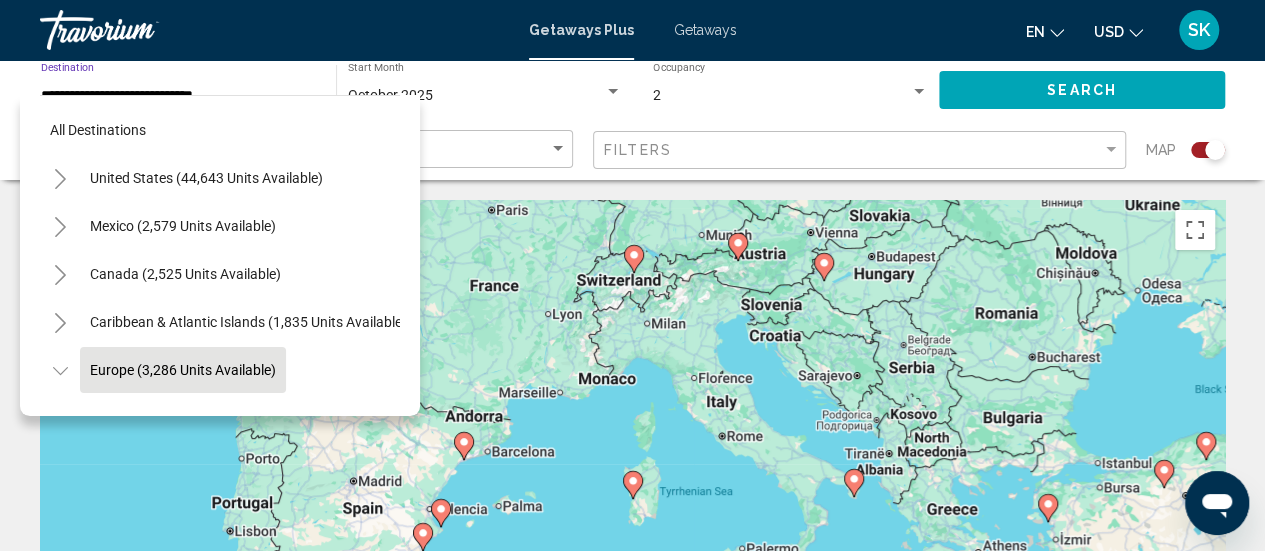 scroll, scrollTop: 126, scrollLeft: 0, axis: vertical 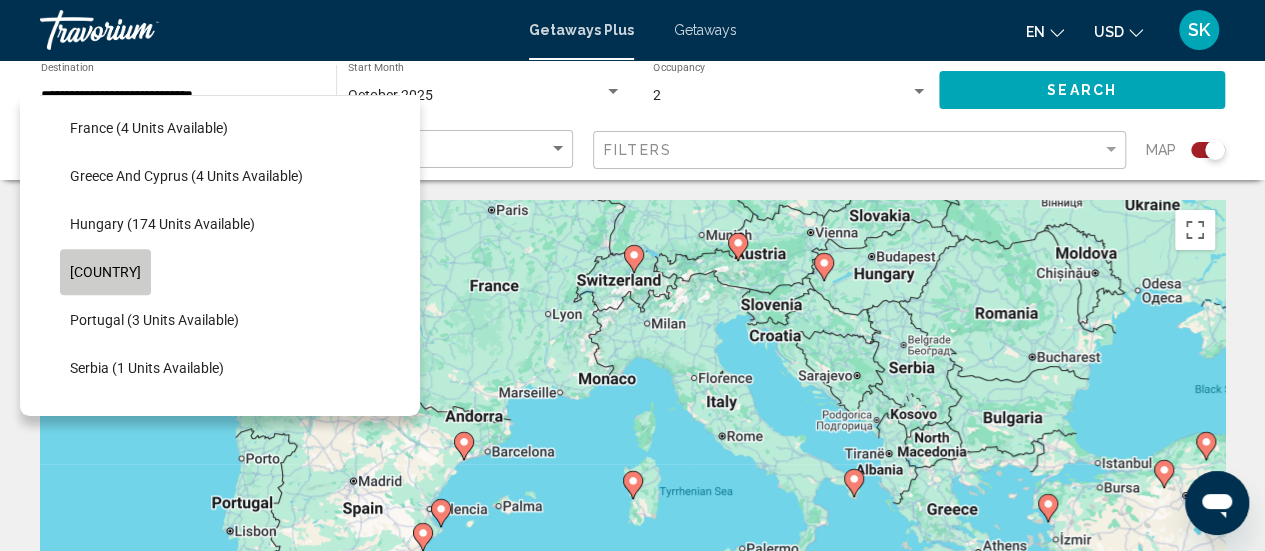 click on "Italy (488 units available)" 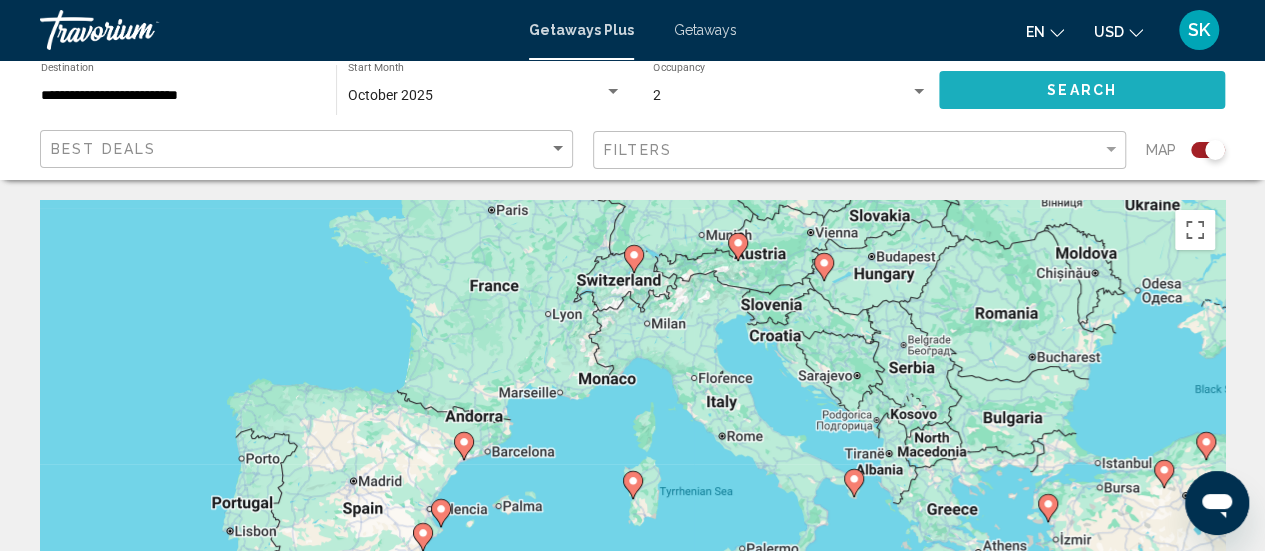 click on "Search" 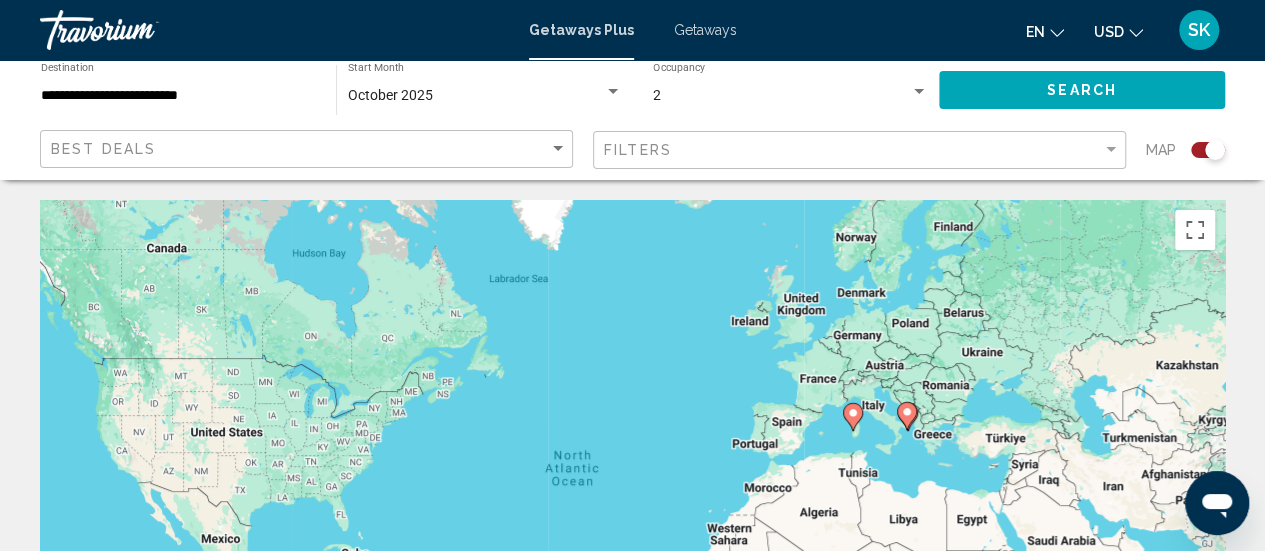 type 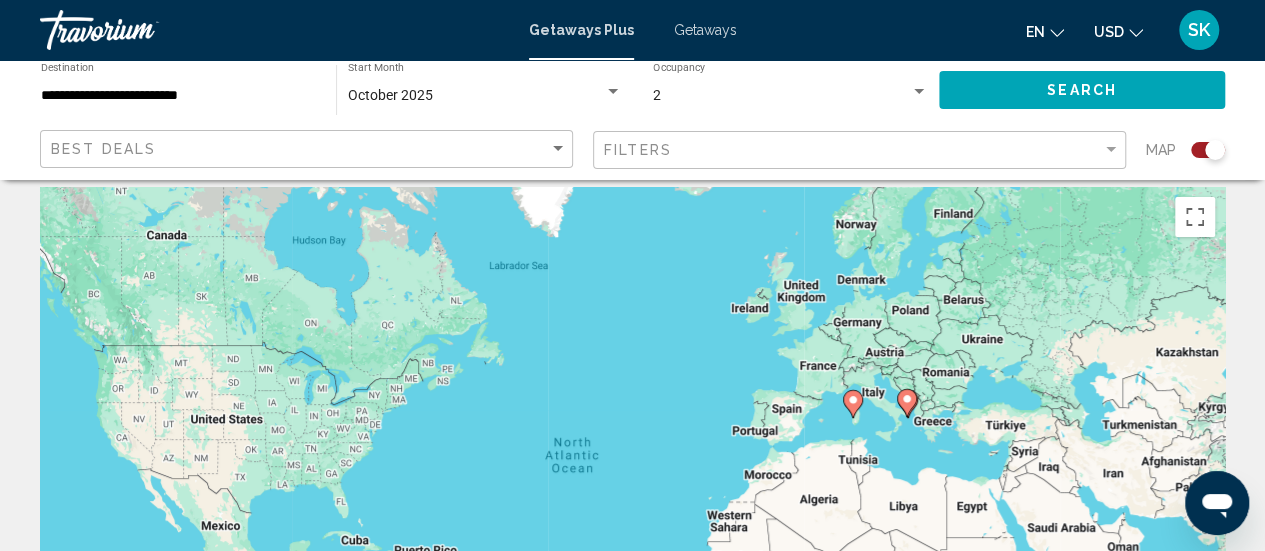 scroll, scrollTop: 0, scrollLeft: 0, axis: both 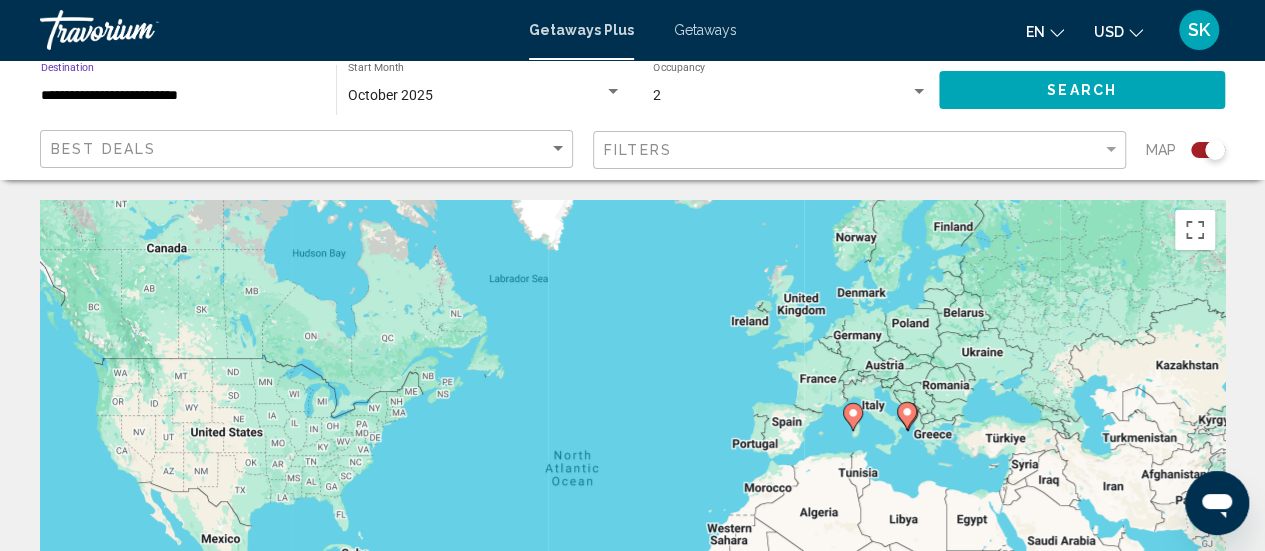 click on "**********" at bounding box center (178, 96) 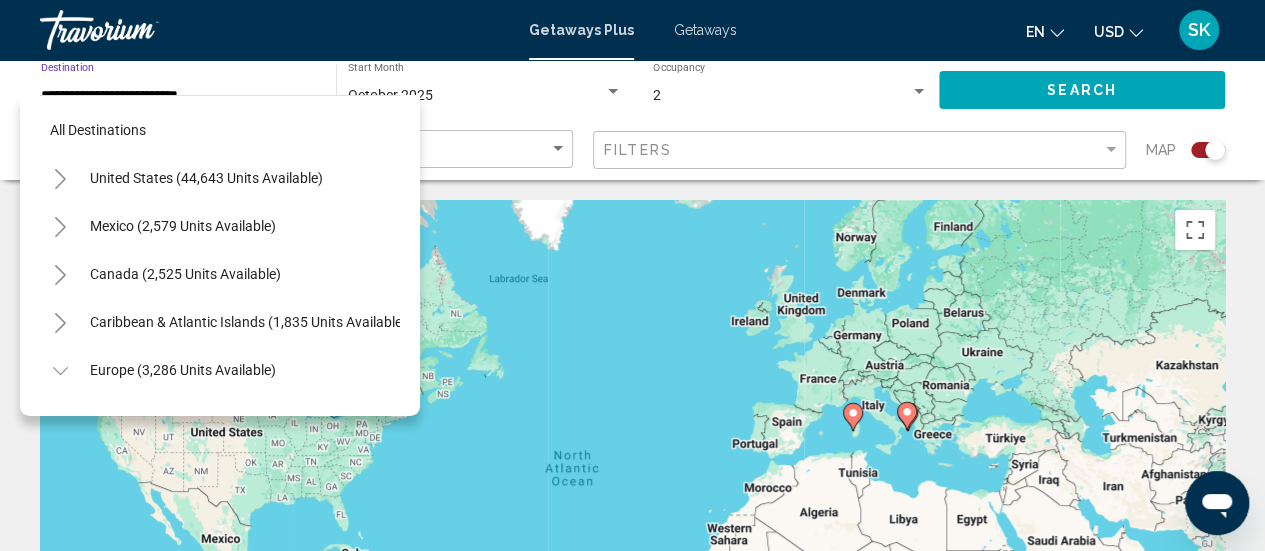 scroll, scrollTop: 558, scrollLeft: 0, axis: vertical 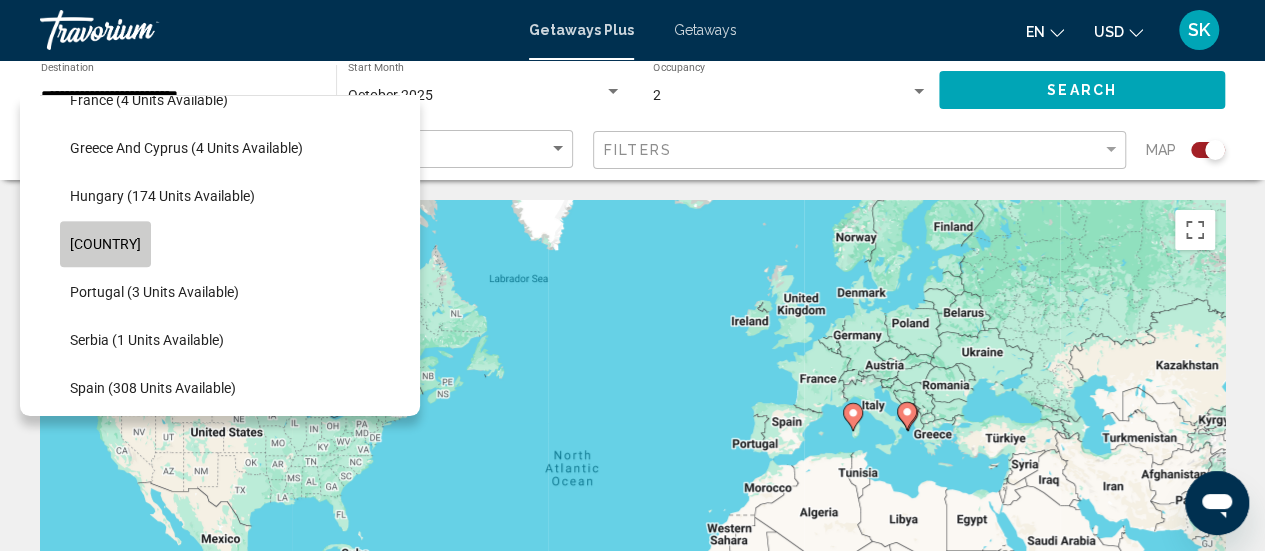 click on "Italy (488 units available)" 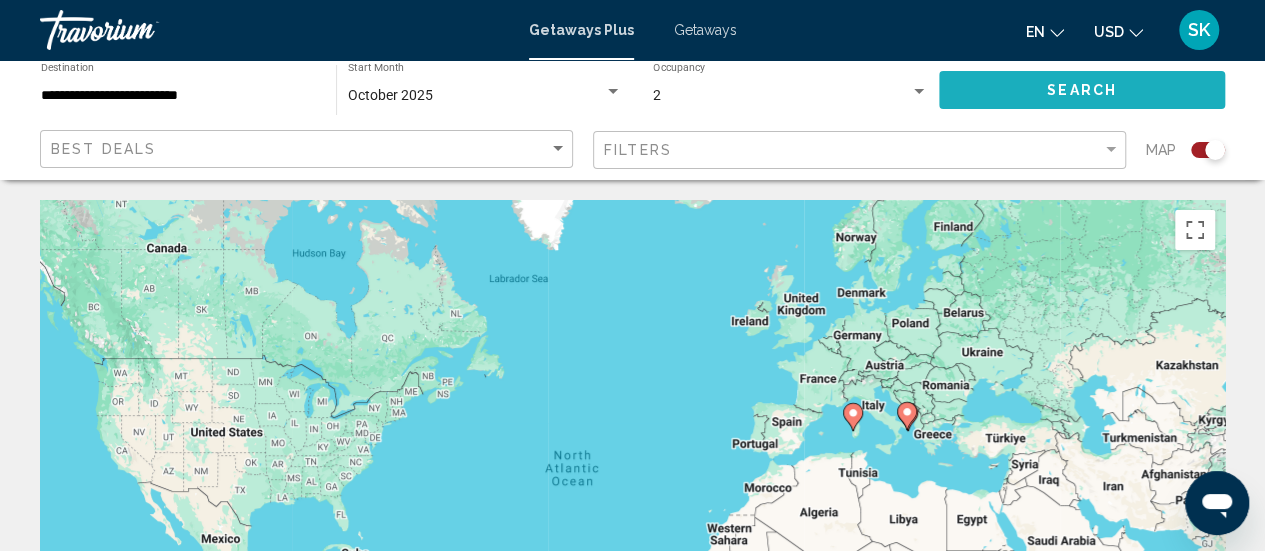 click on "Search" 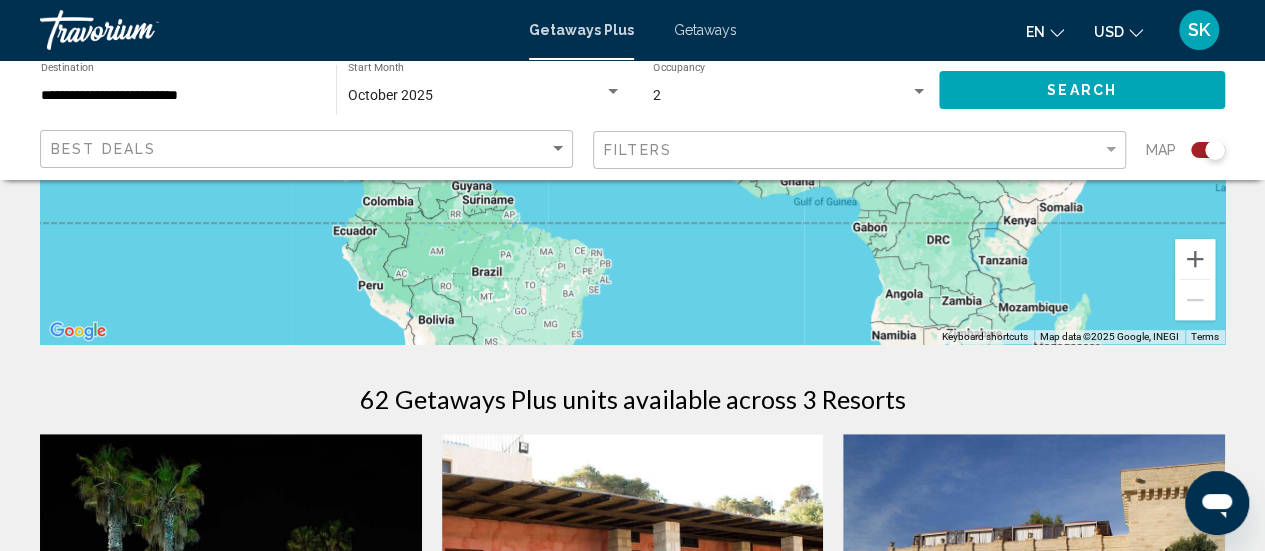 scroll, scrollTop: 454, scrollLeft: 0, axis: vertical 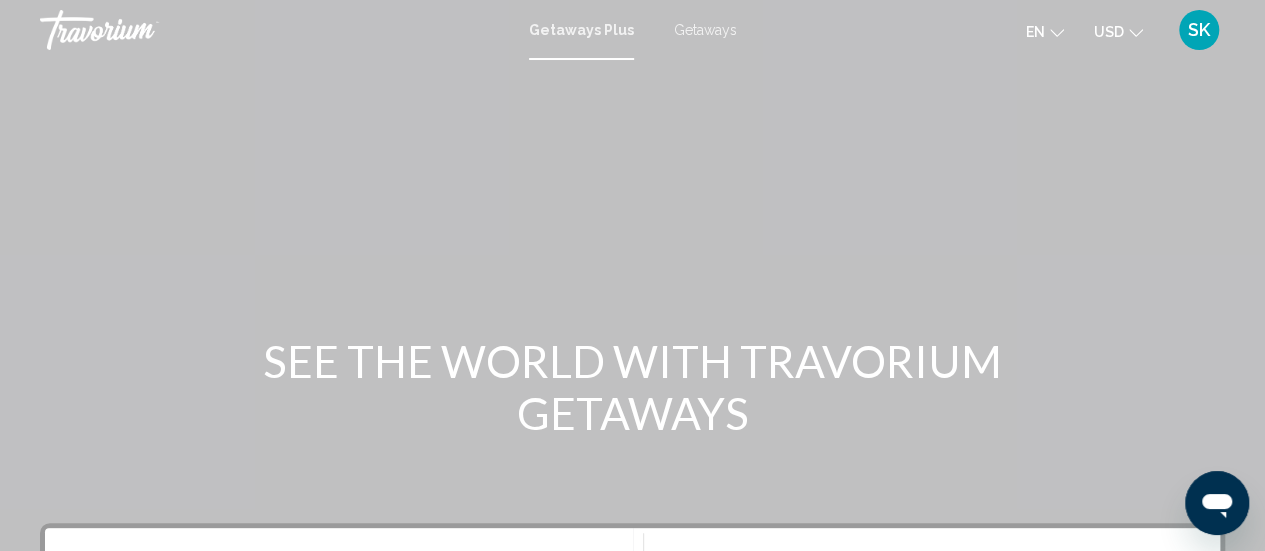 click on "Getaways" at bounding box center (705, 30) 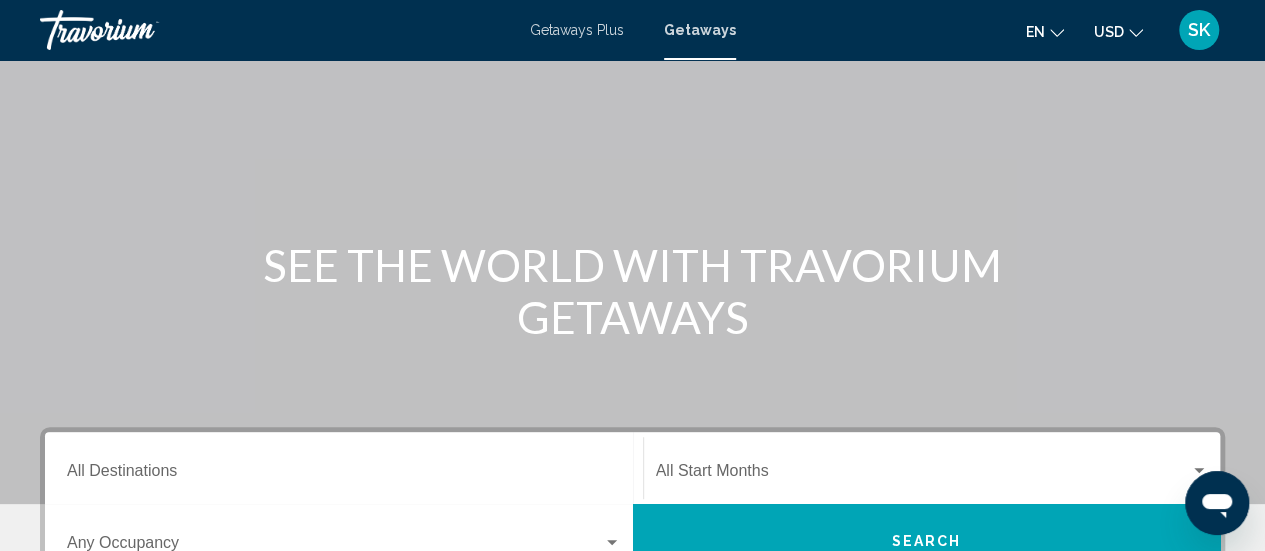 scroll, scrollTop: 0, scrollLeft: 0, axis: both 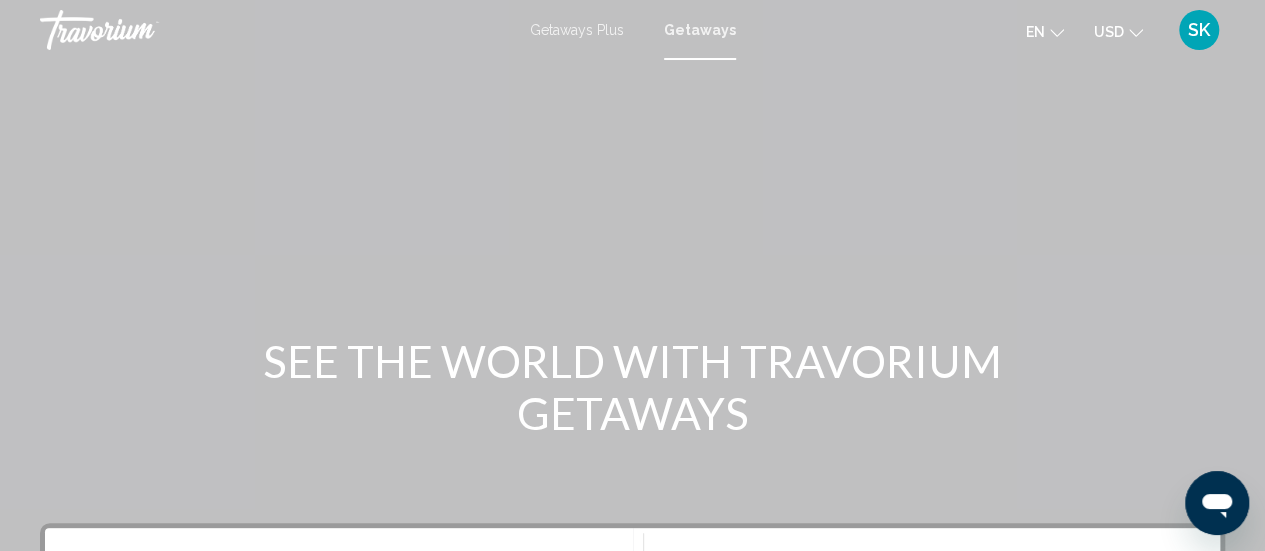 click on "Getaways Plus" at bounding box center [577, 30] 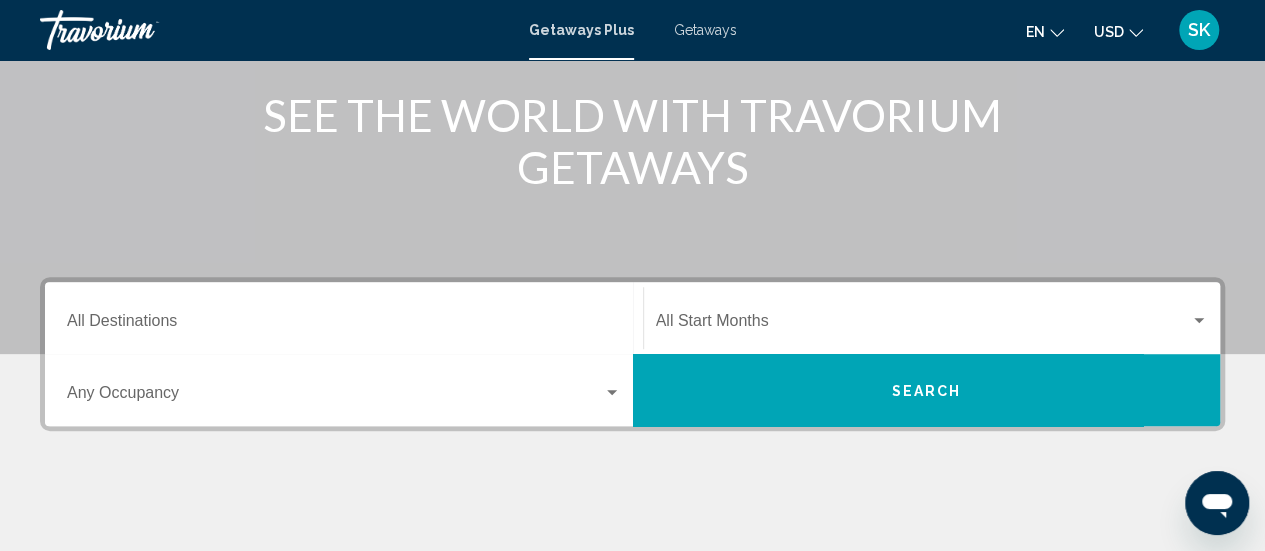 scroll, scrollTop: 280, scrollLeft: 0, axis: vertical 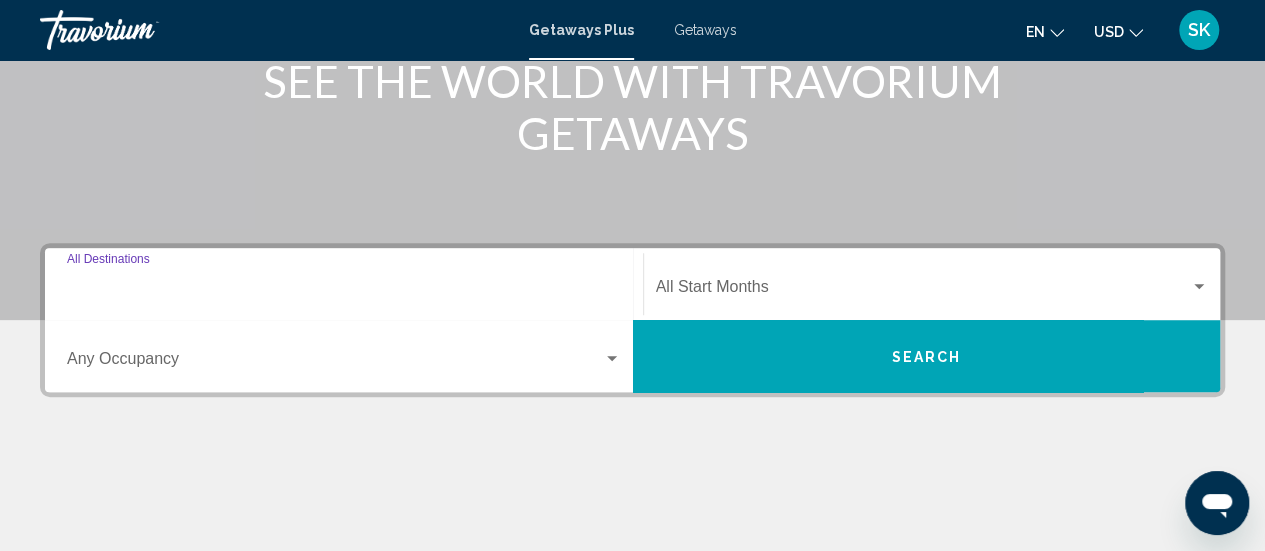 click on "Destination All Destinations" at bounding box center [344, 291] 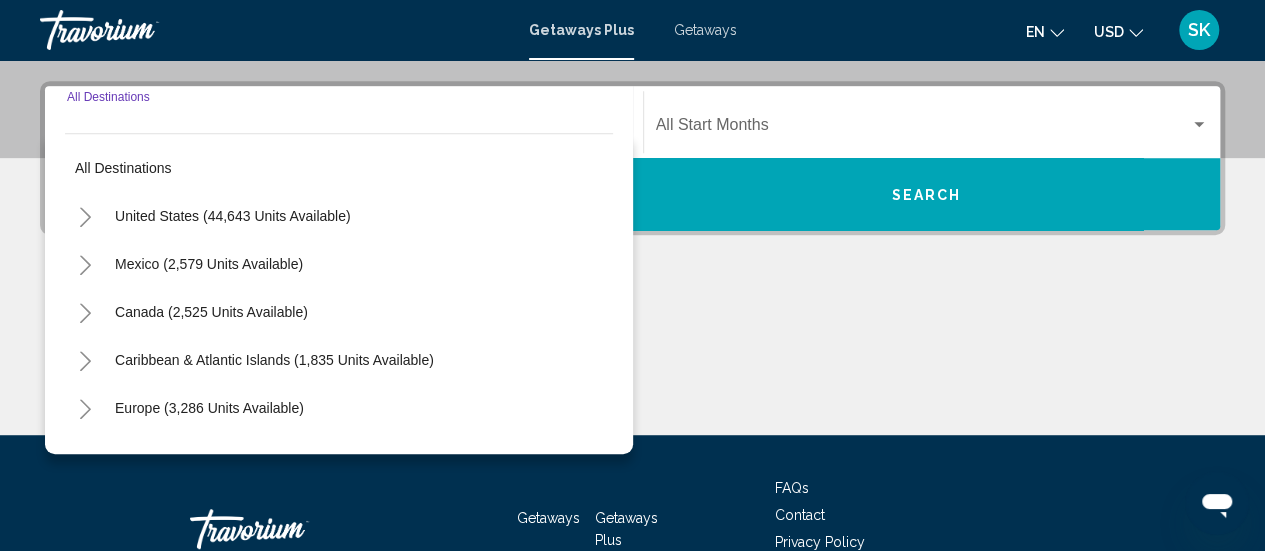 scroll, scrollTop: 458, scrollLeft: 0, axis: vertical 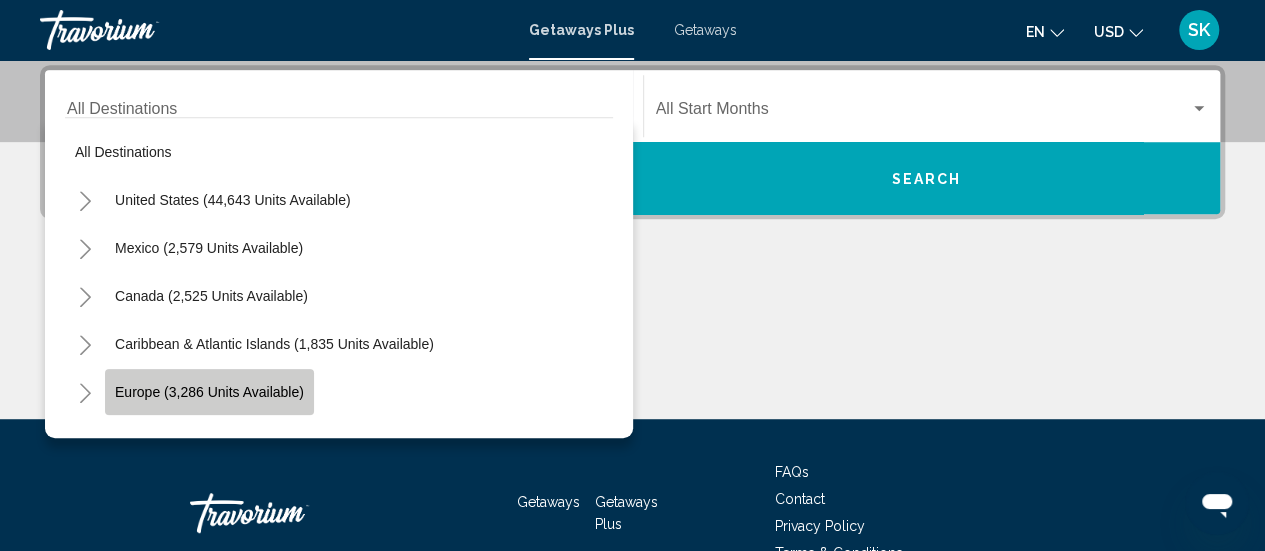 click on "Europe (3,286 units available)" 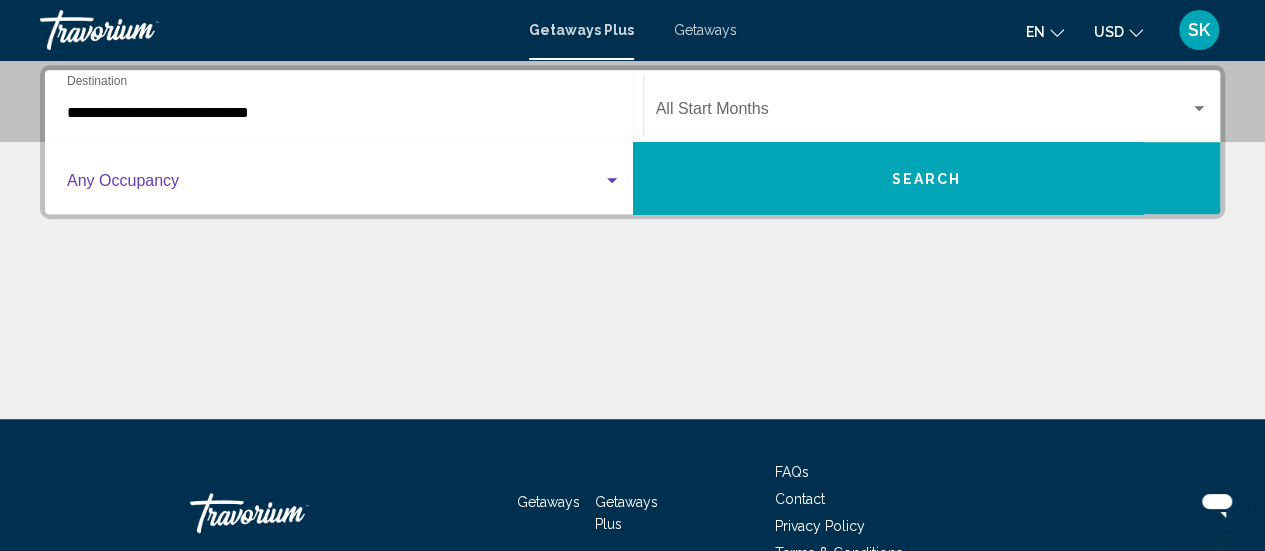 click at bounding box center (612, 180) 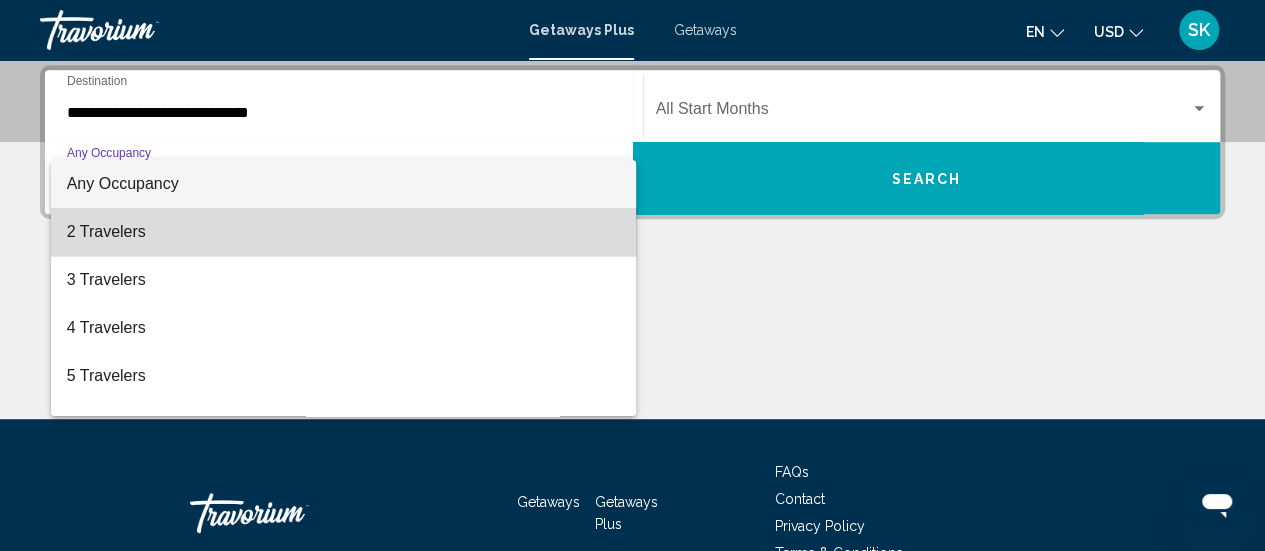 click on "2 Travelers" at bounding box center [344, 232] 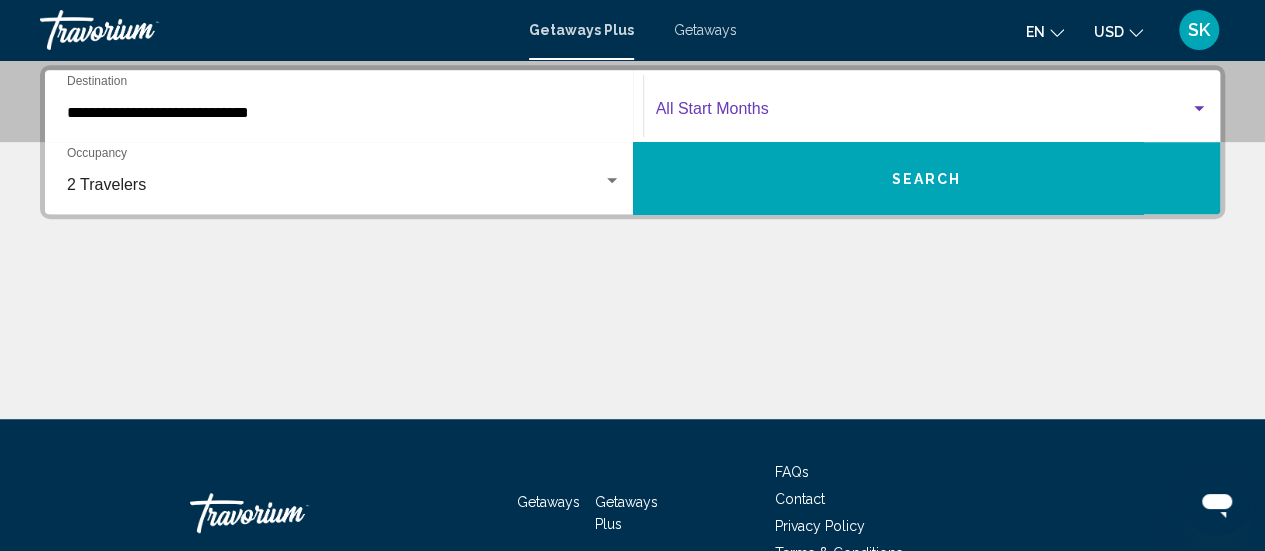 click at bounding box center [1199, 109] 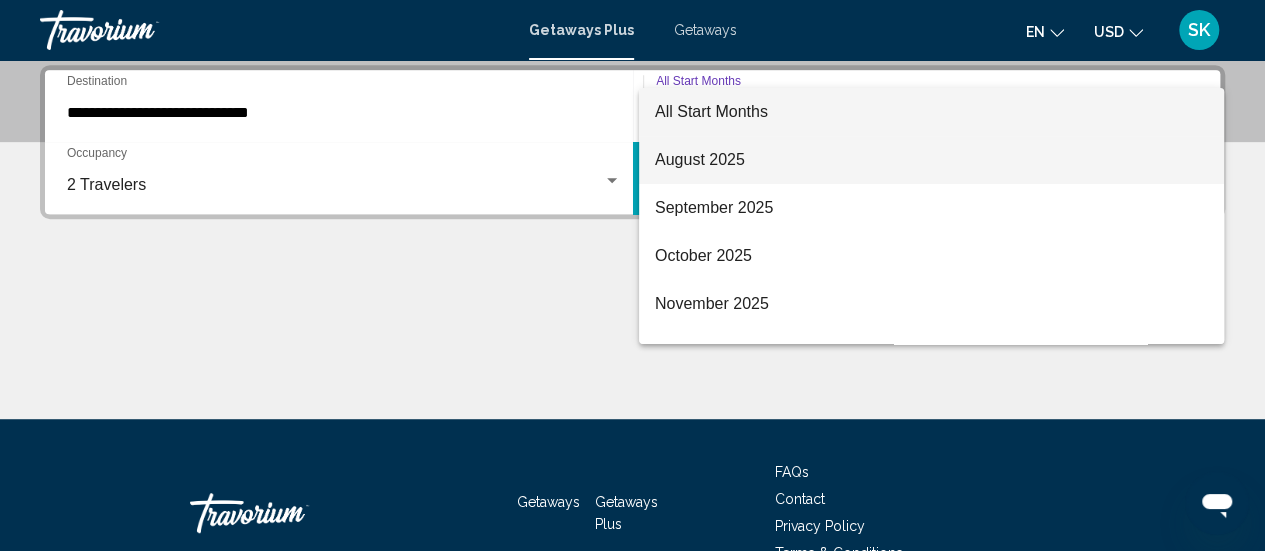 click on "August 2025" at bounding box center (931, 160) 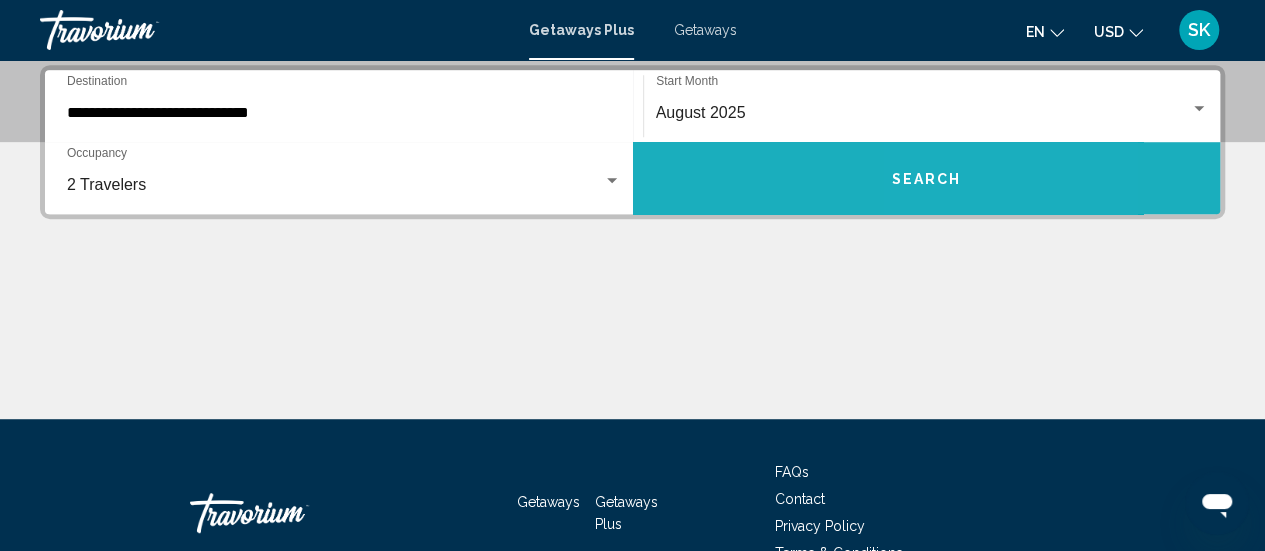 click on "Search" at bounding box center [927, 178] 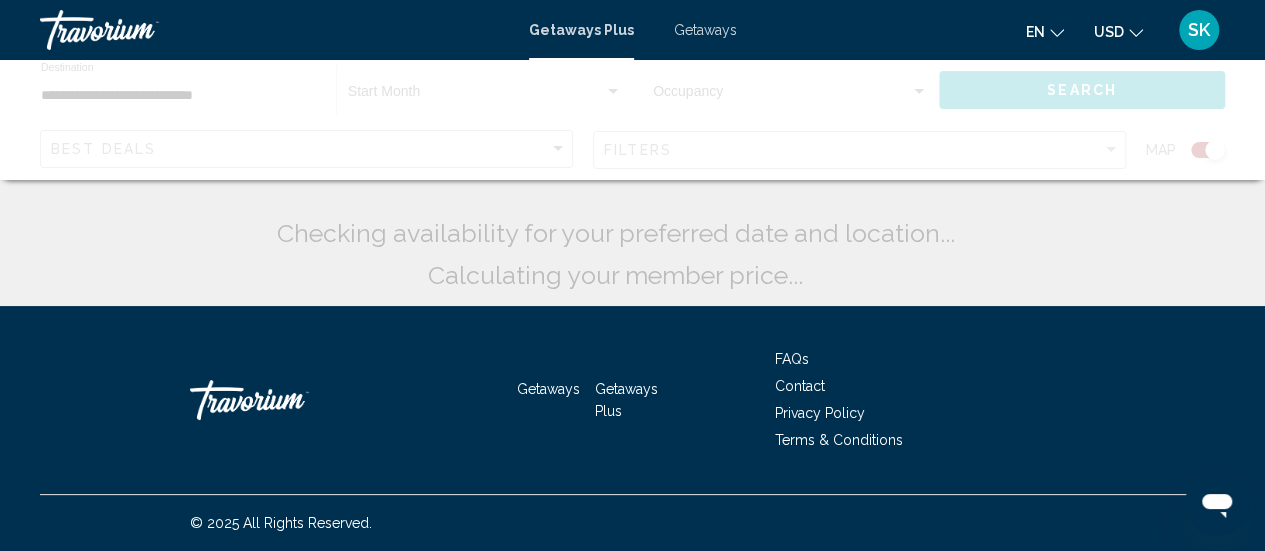scroll, scrollTop: 0, scrollLeft: 0, axis: both 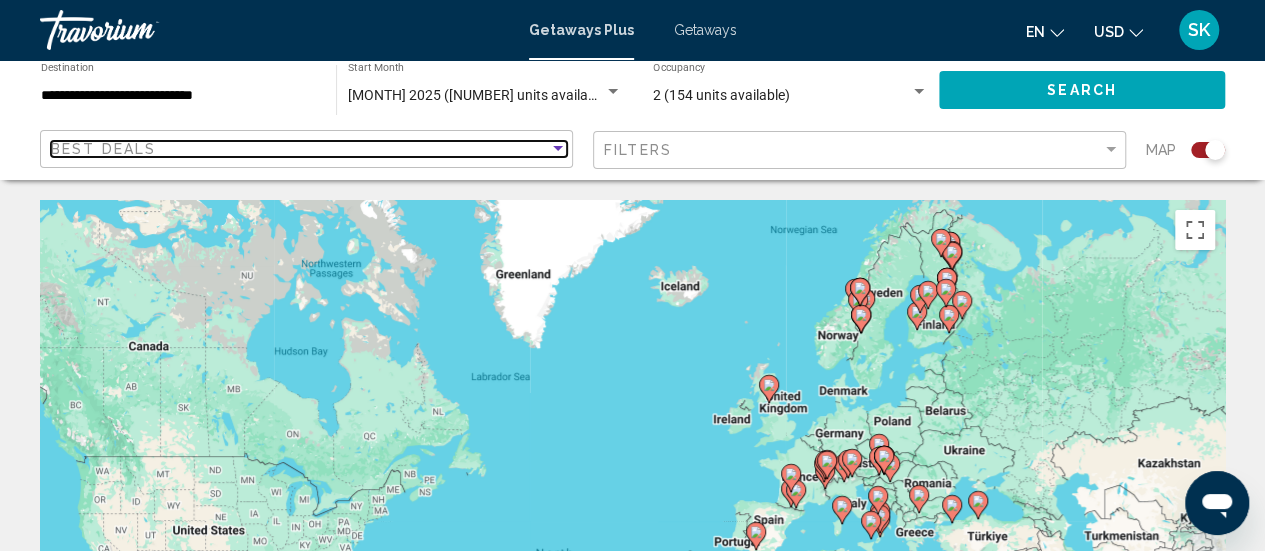 click at bounding box center [558, 148] 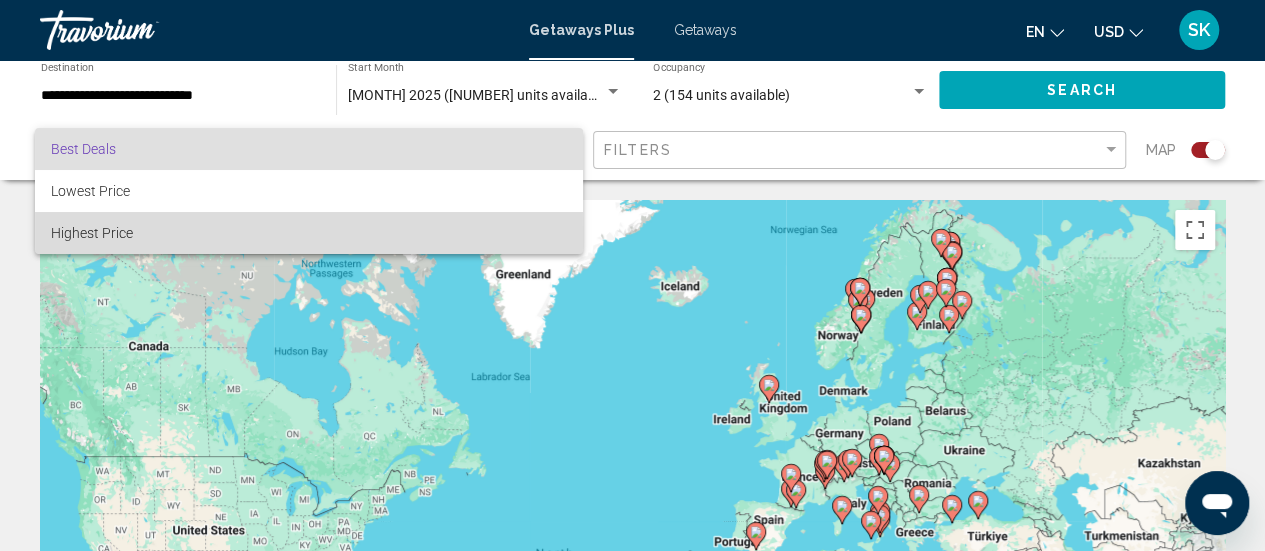 click on "Highest Price" at bounding box center (92, 233) 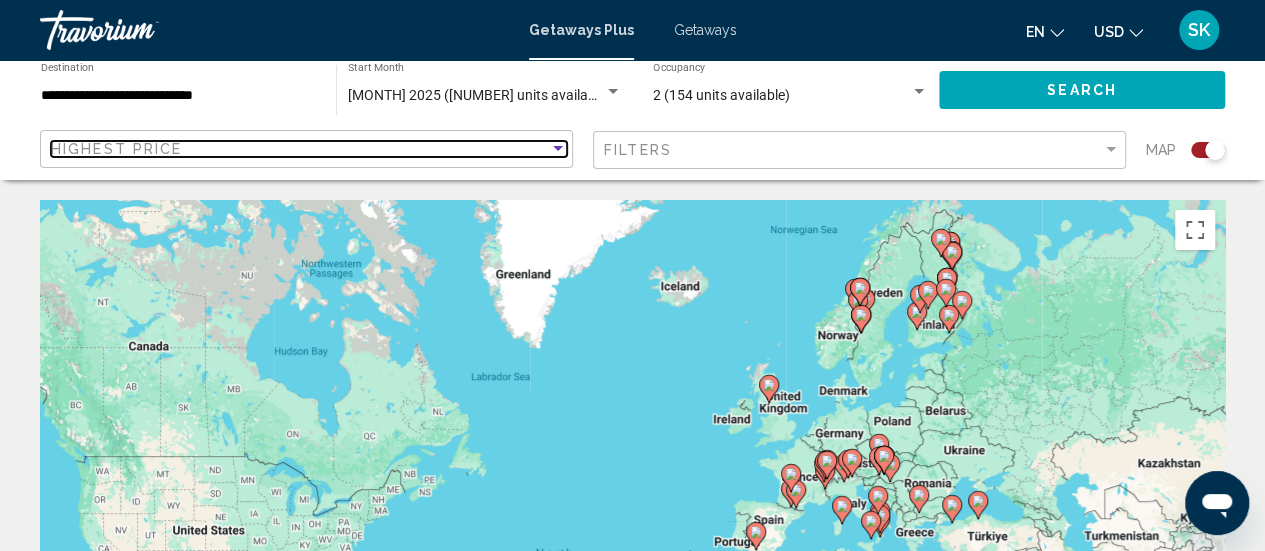 click on "Highest Price" at bounding box center [300, 149] 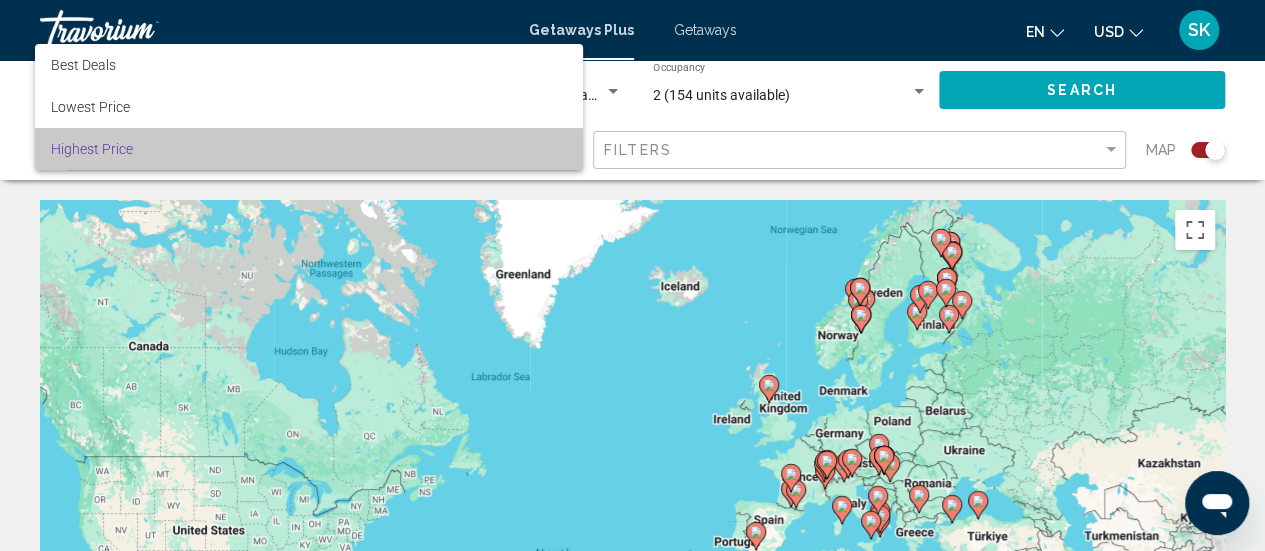 click on "Highest Price" at bounding box center [309, 149] 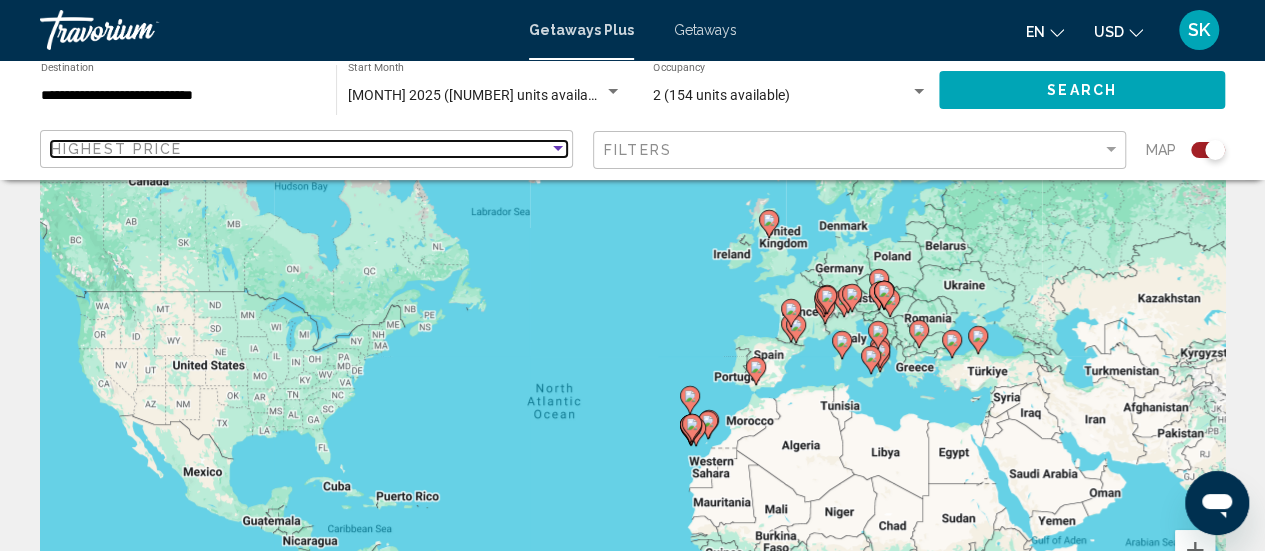 scroll, scrollTop: 145, scrollLeft: 0, axis: vertical 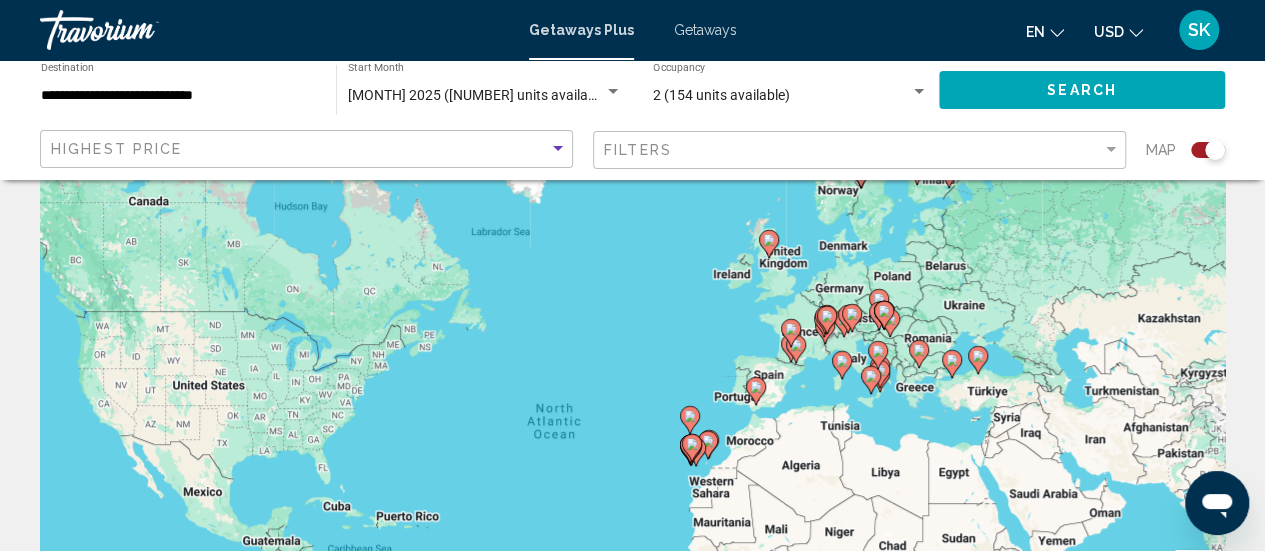 click 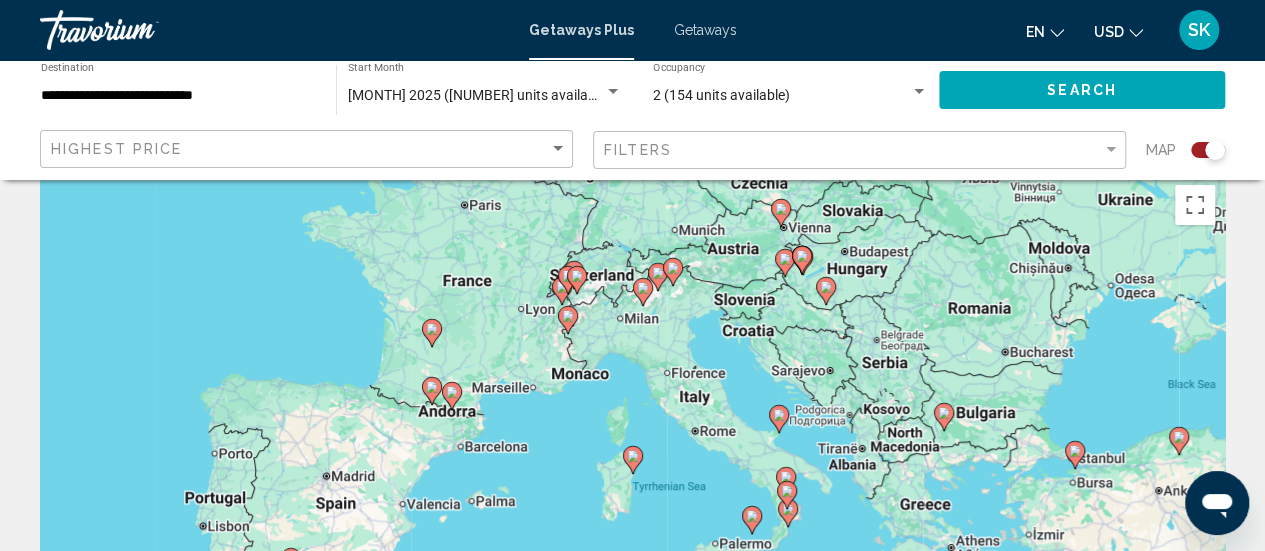 scroll, scrollTop: 0, scrollLeft: 0, axis: both 